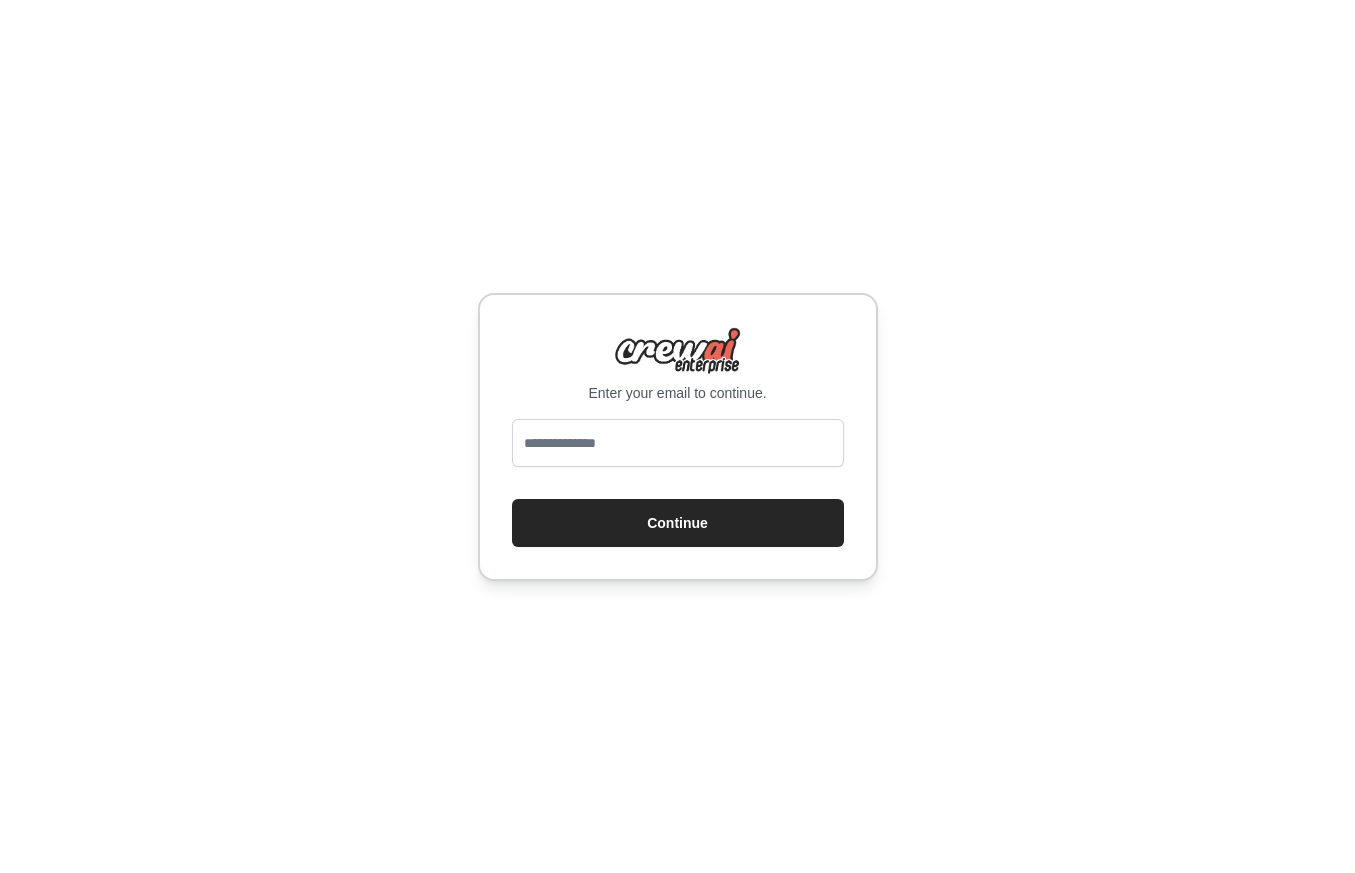 scroll, scrollTop: 0, scrollLeft: 0, axis: both 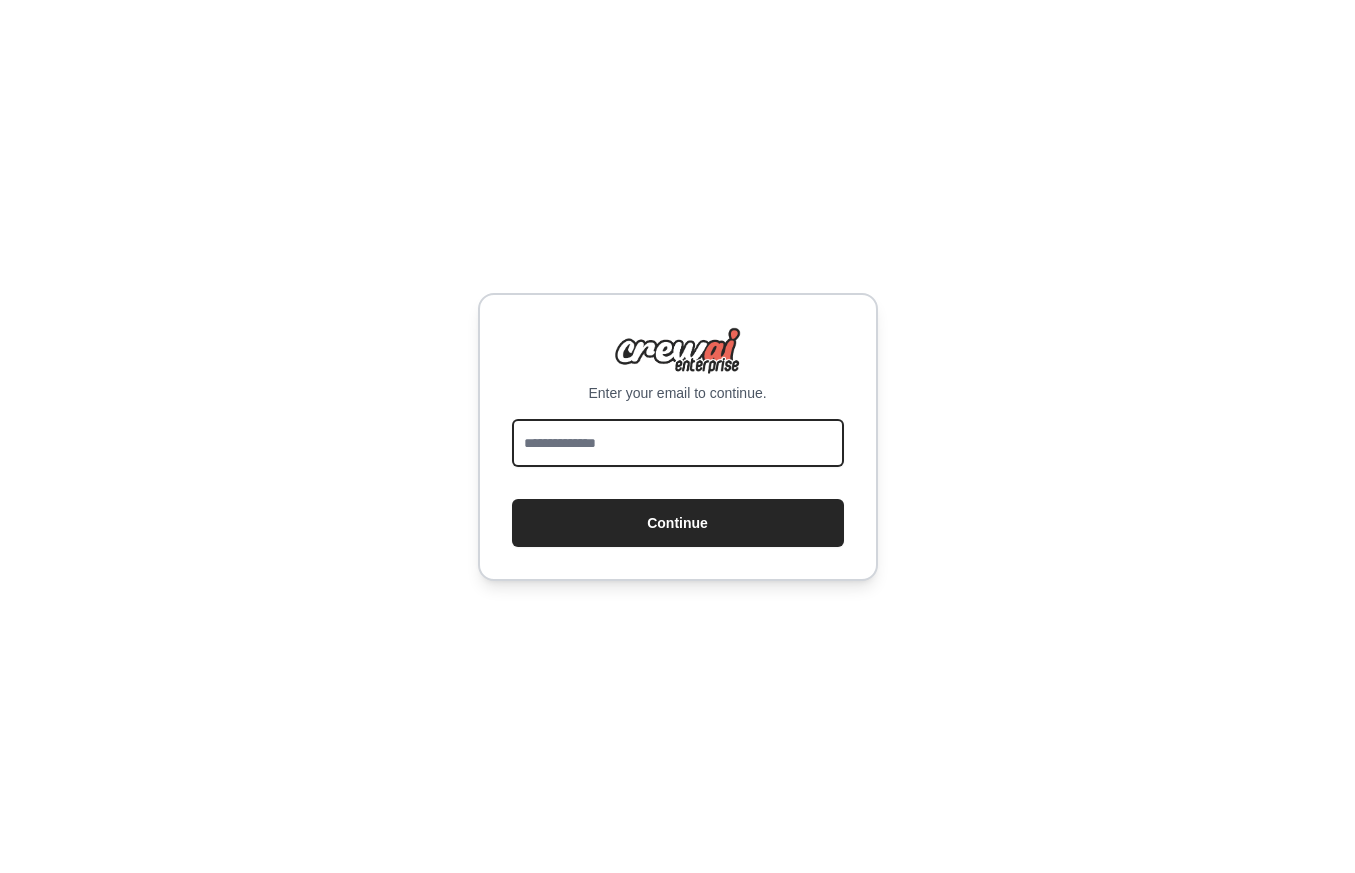 click at bounding box center (678, 443) 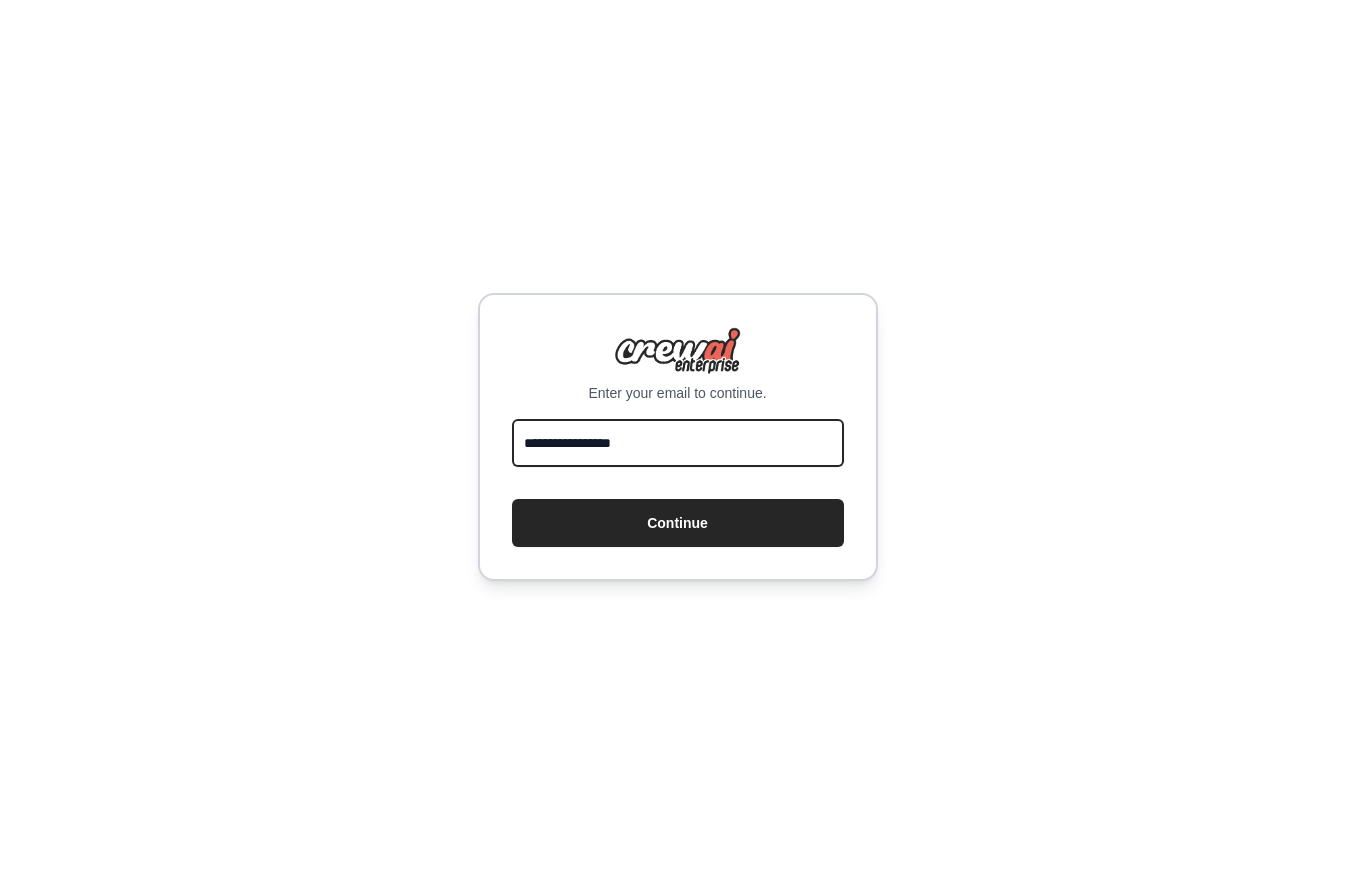 type on "**********" 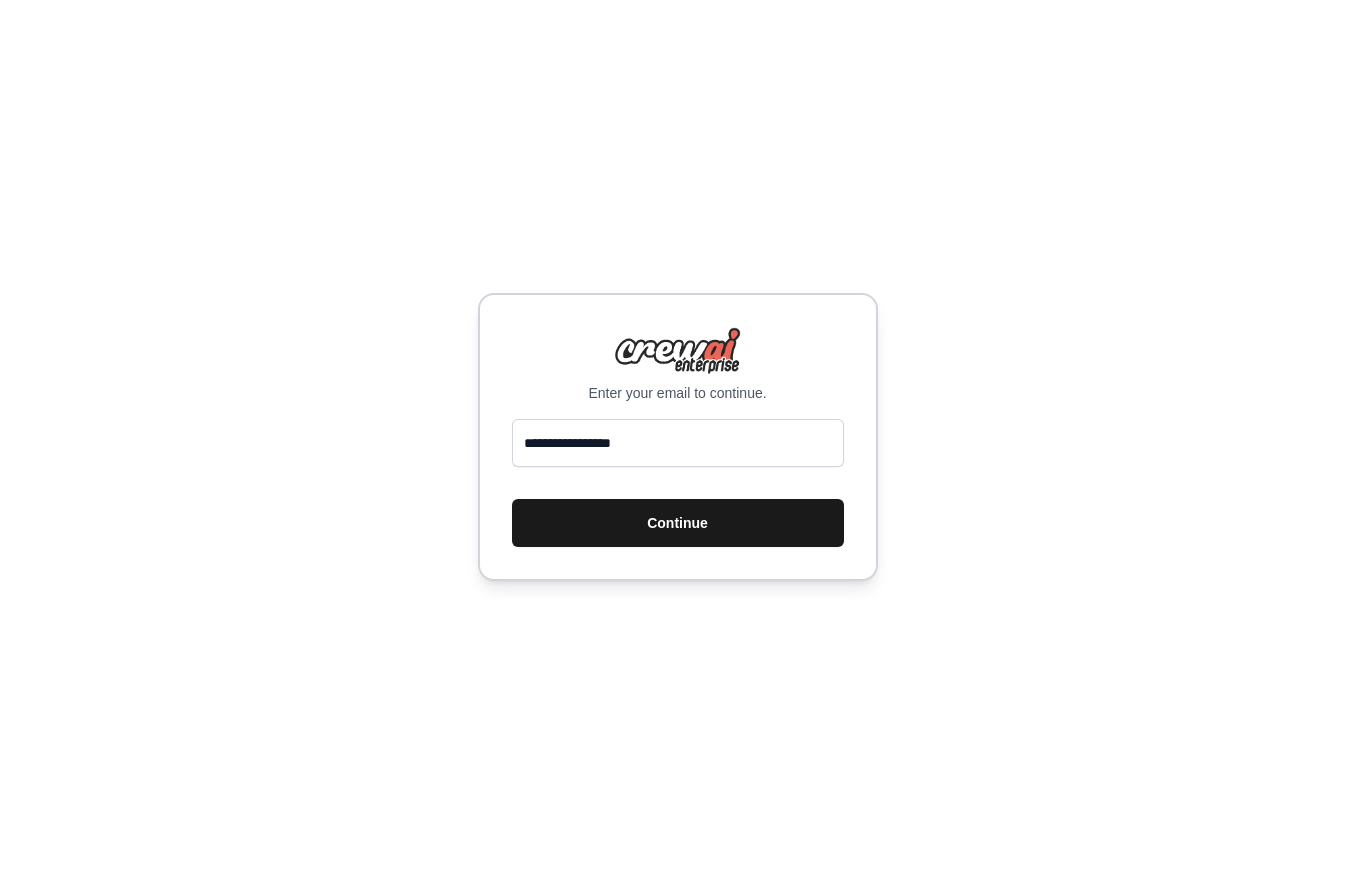 click on "Continue" at bounding box center (678, 523) 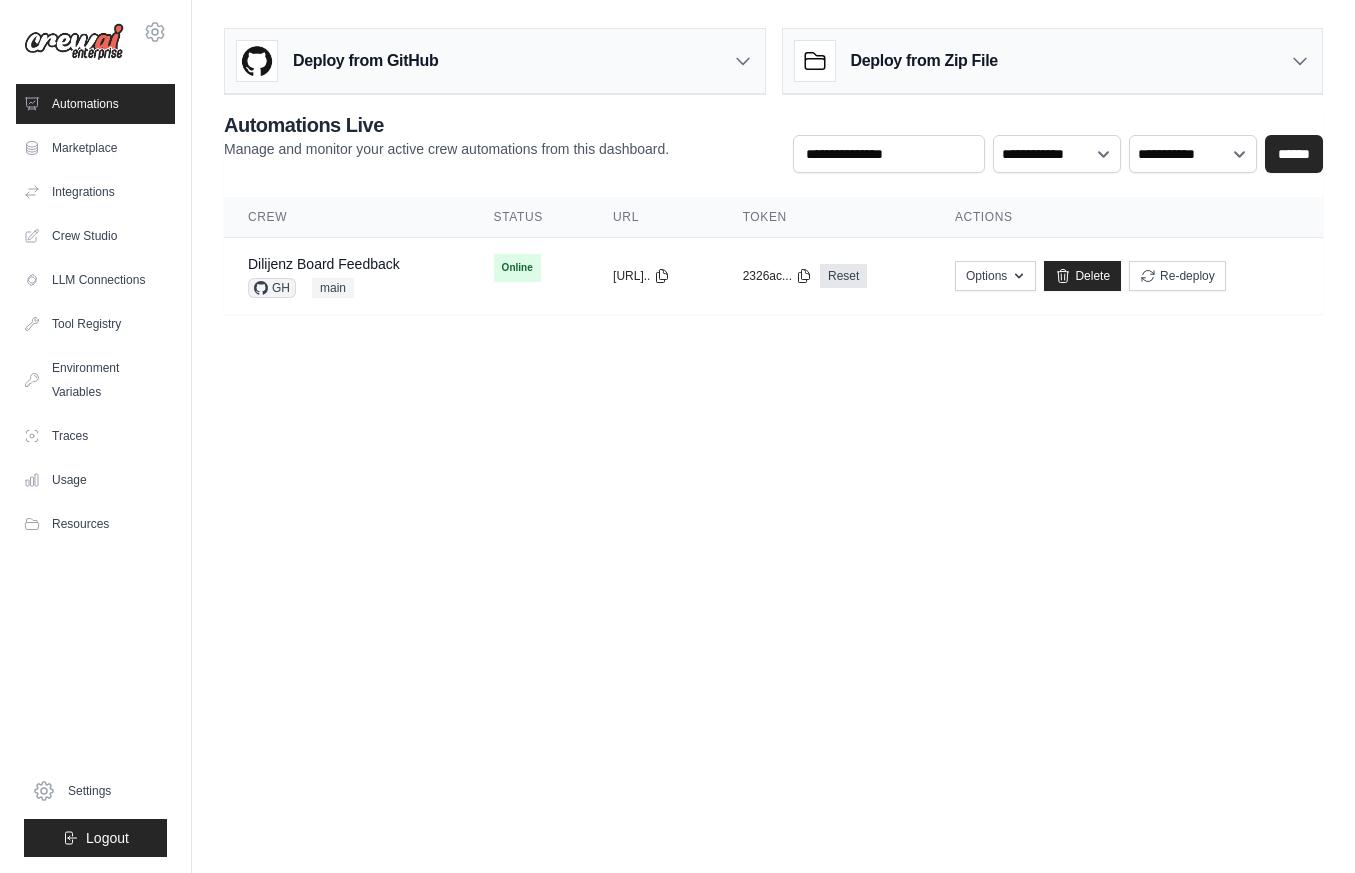 scroll, scrollTop: 0, scrollLeft: 0, axis: both 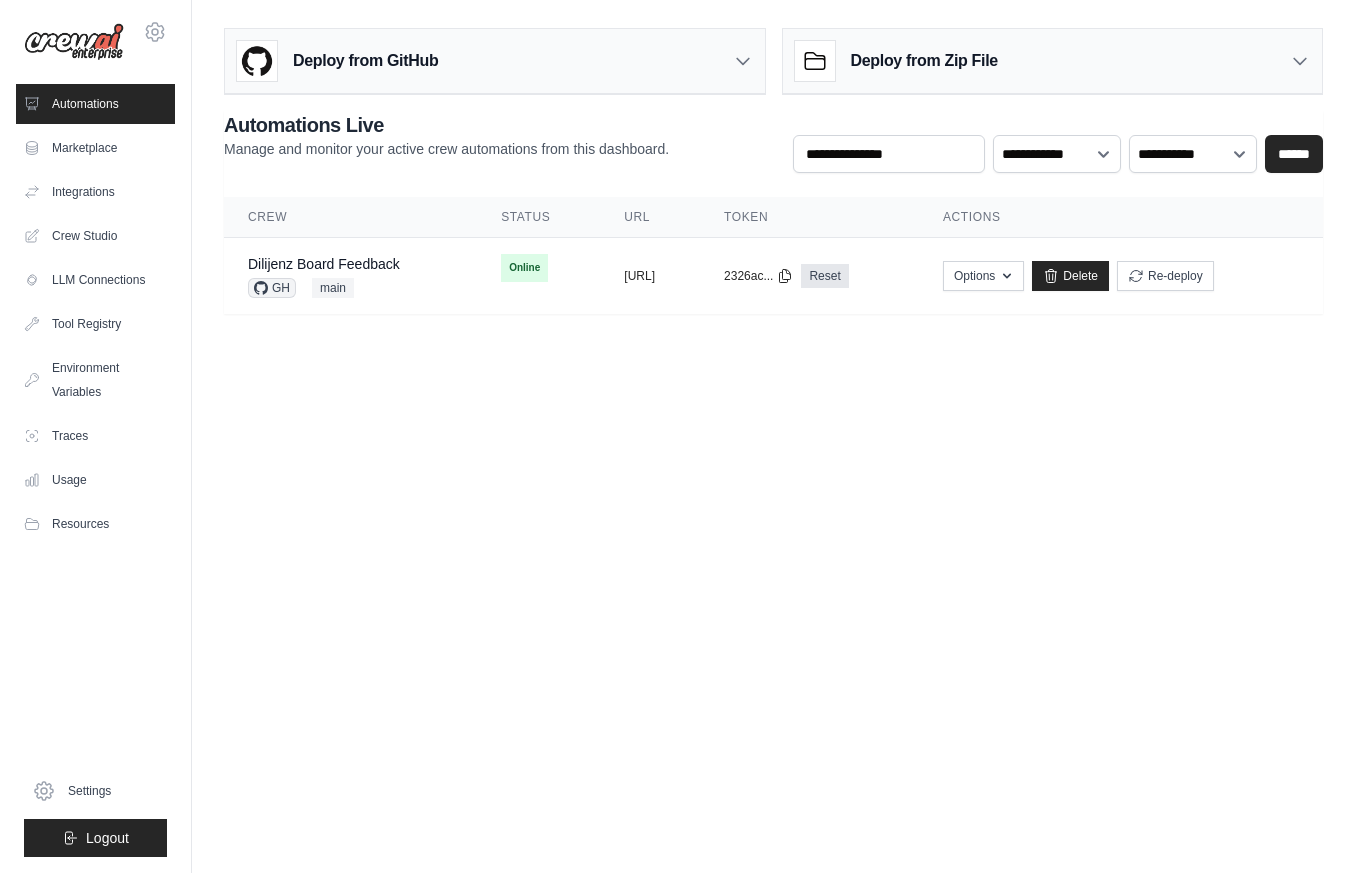 click on "[PERSON_NAME][EMAIL_ADDRESS][DOMAIN_NAME]
Settings
Automations
Marketplace
Integrations
Blog" at bounding box center [677, 436] 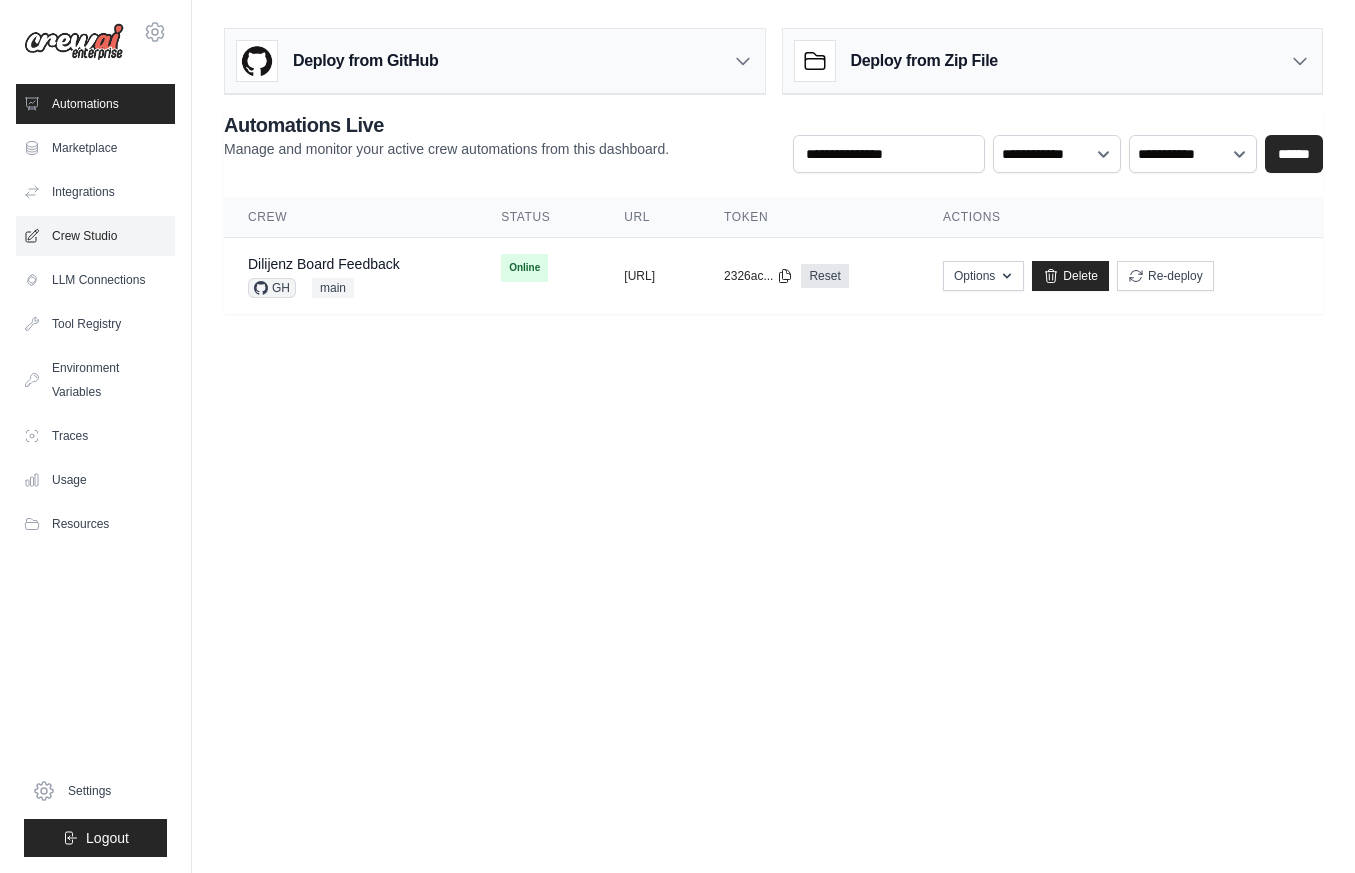 click on "Crew Studio" at bounding box center [95, 236] 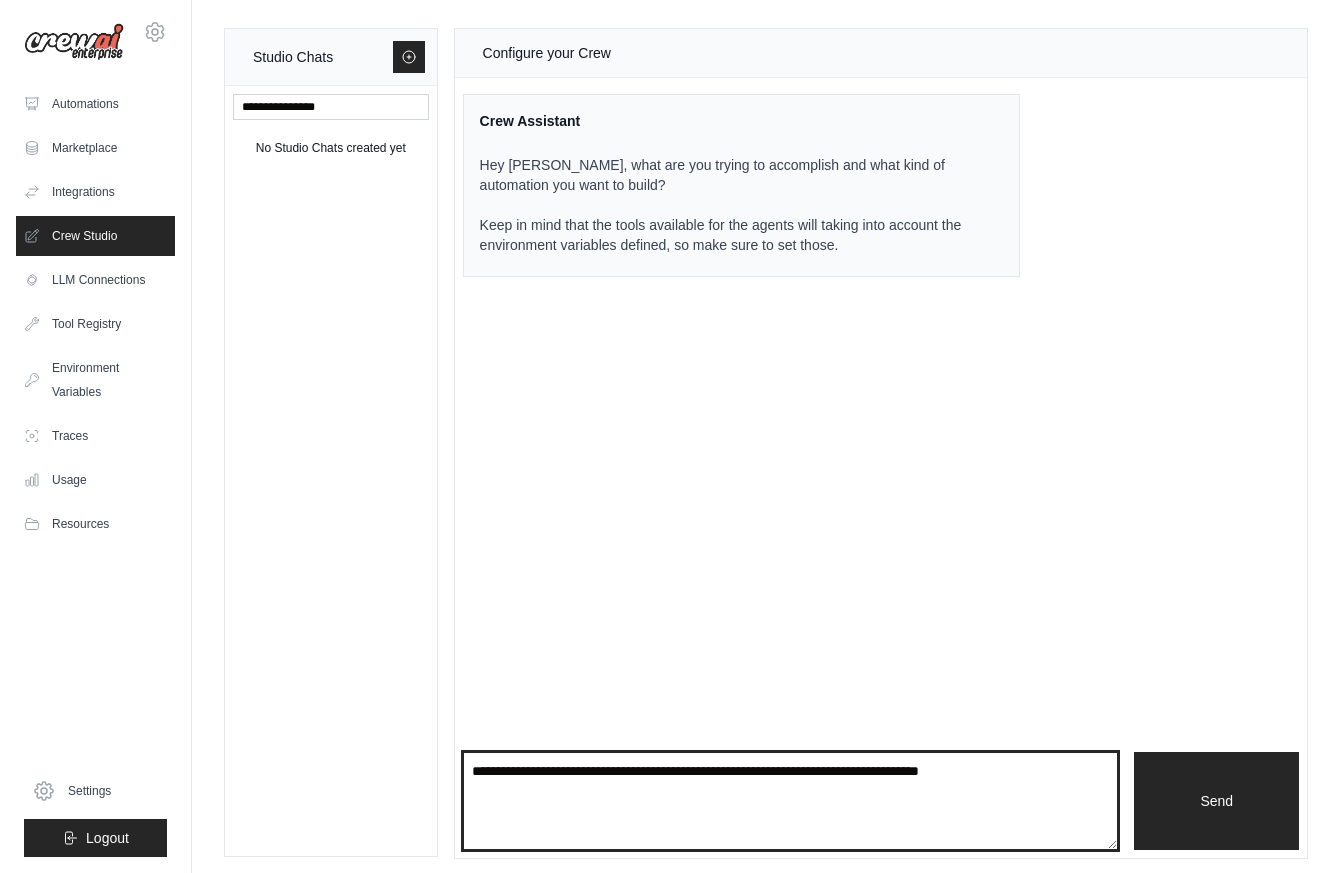 click at bounding box center [791, 801] 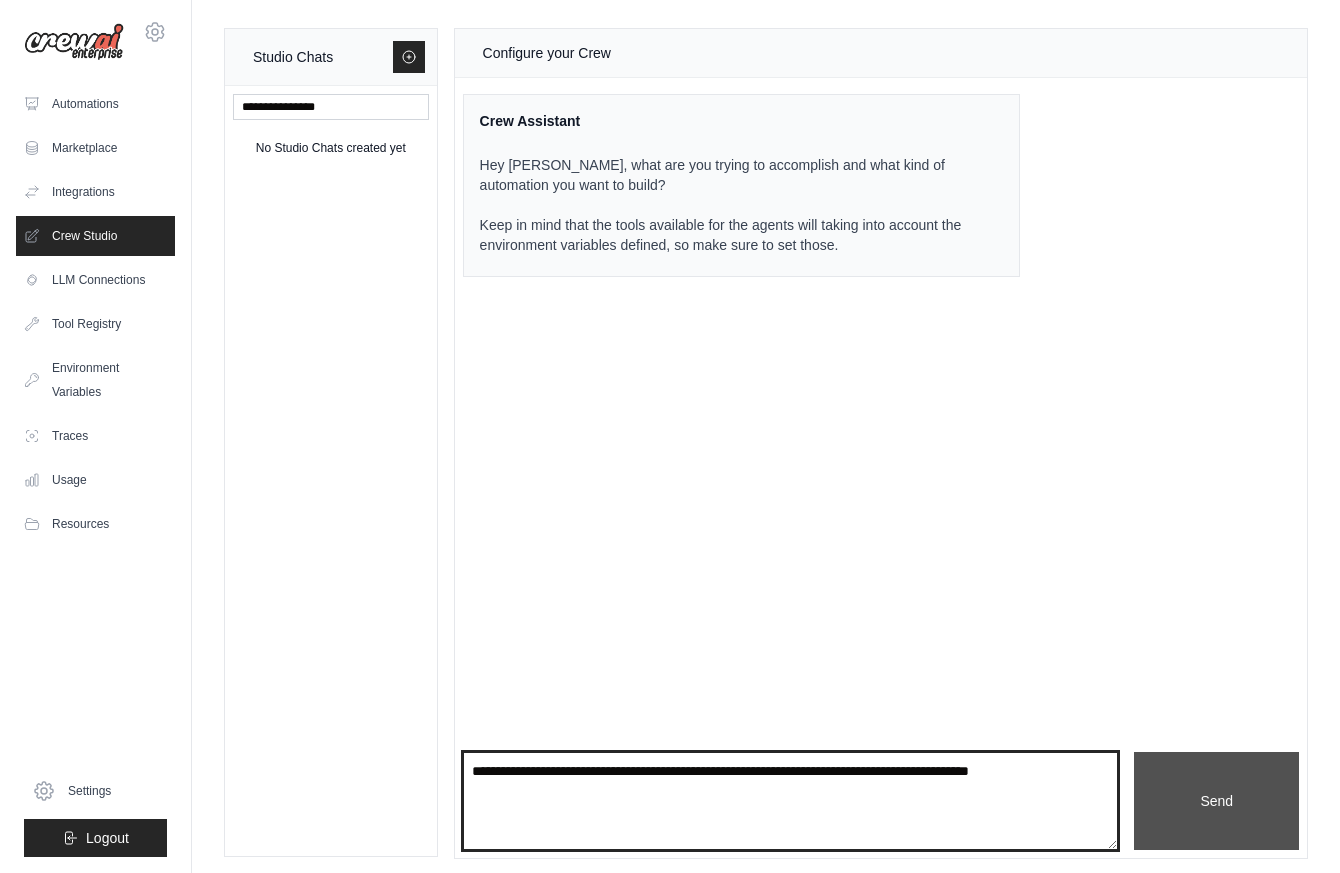 type on "**********" 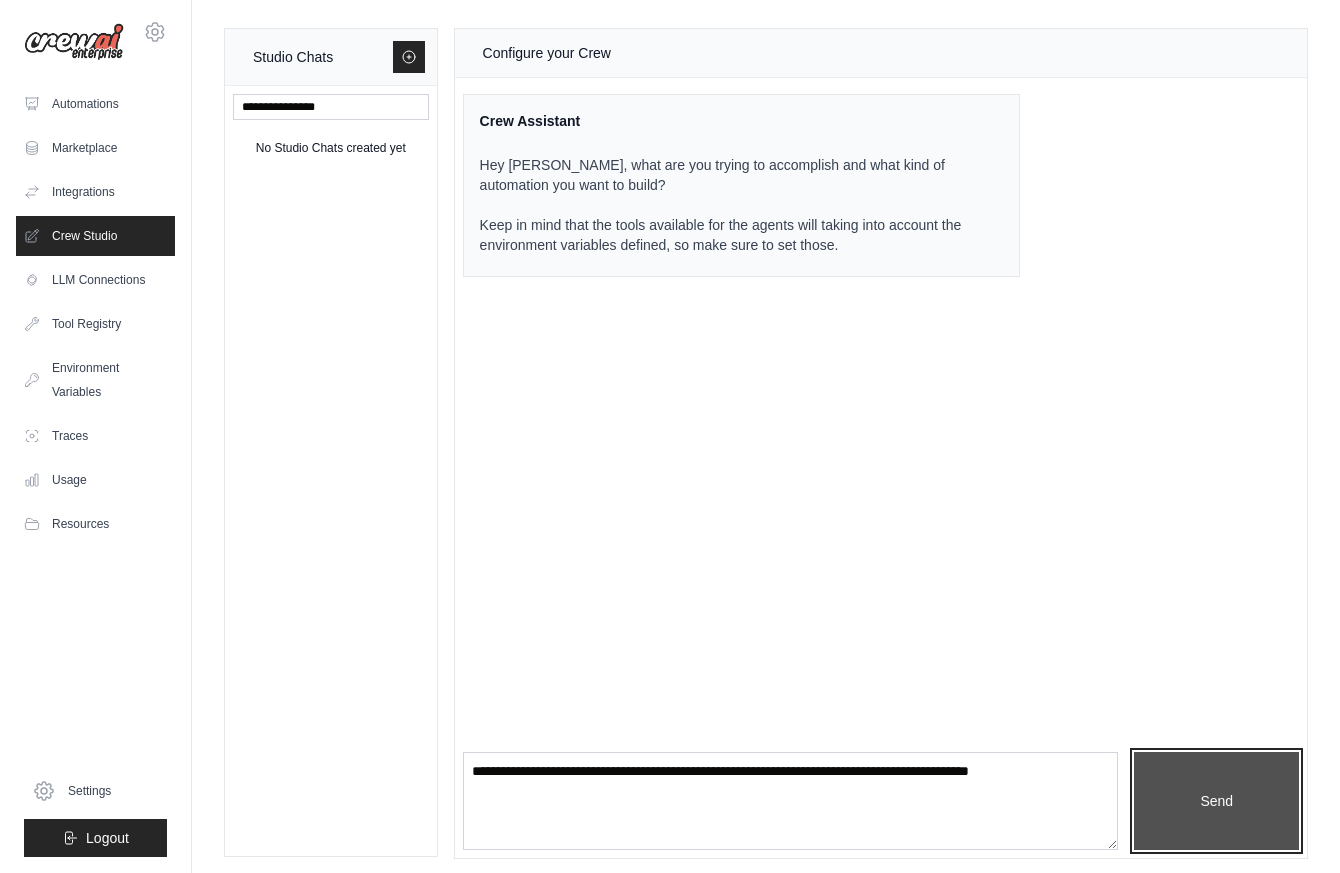 click on "Send" at bounding box center (1216, 801) 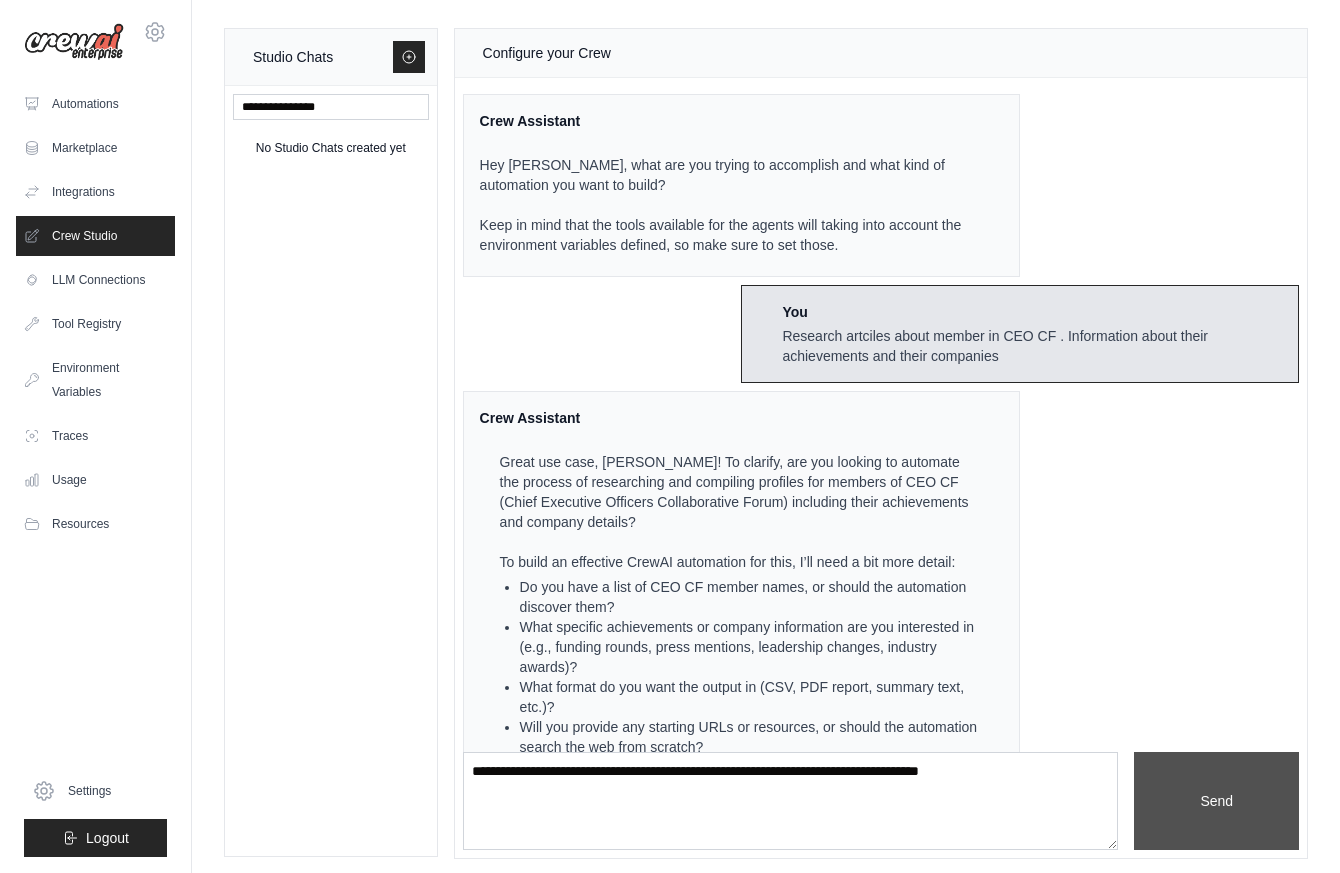 scroll, scrollTop: 123, scrollLeft: 0, axis: vertical 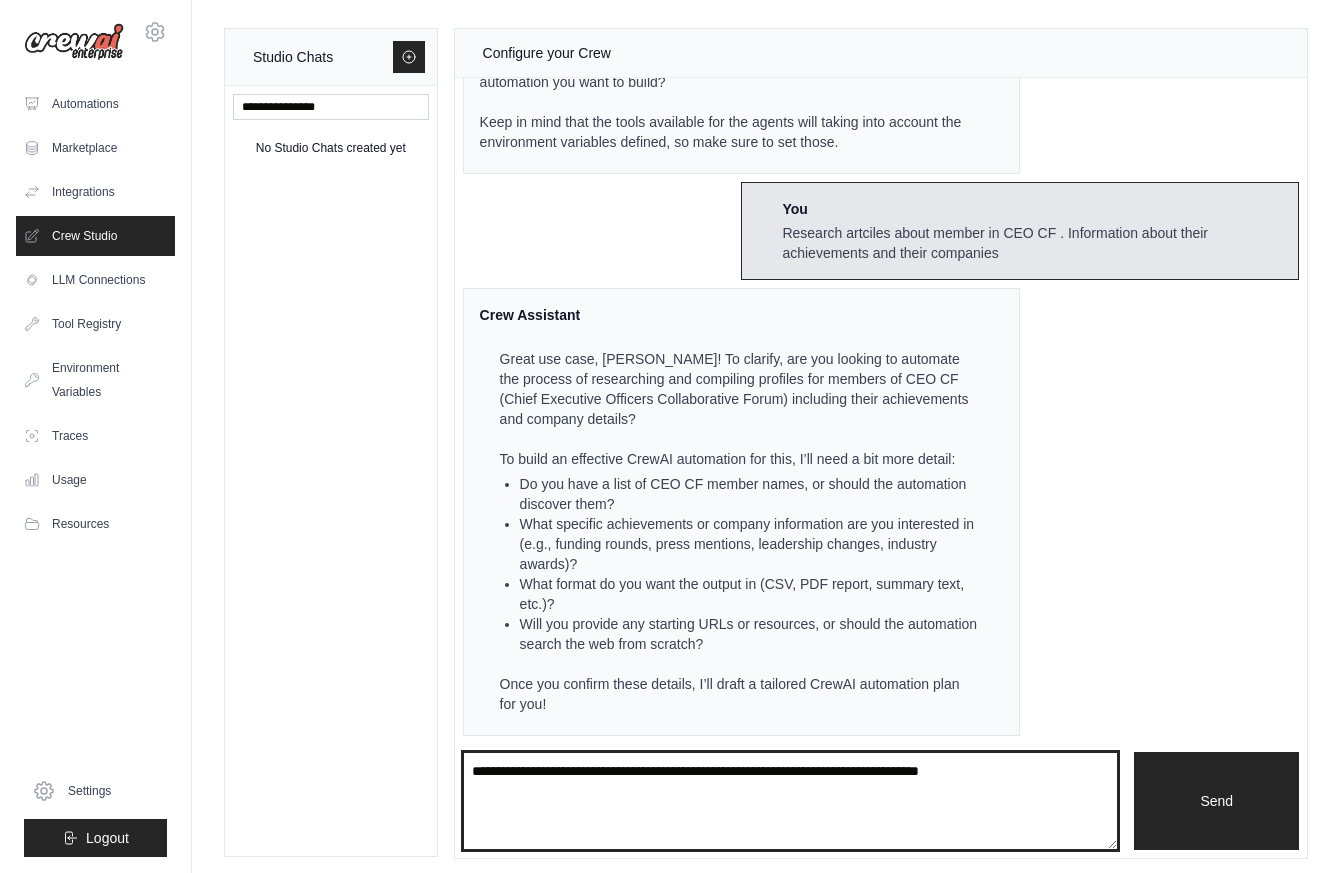 click at bounding box center [791, 801] 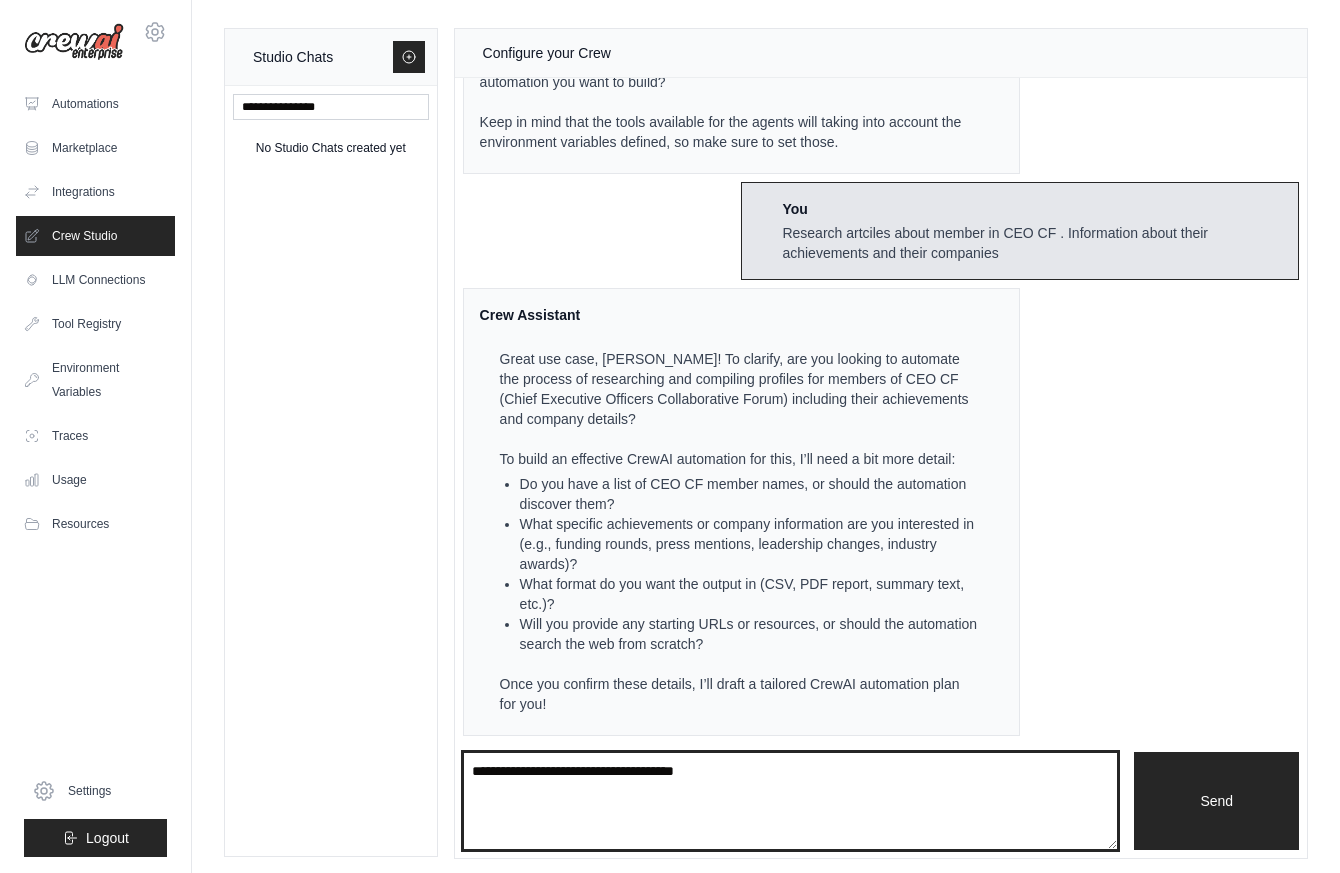 click on "**********" at bounding box center [791, 801] 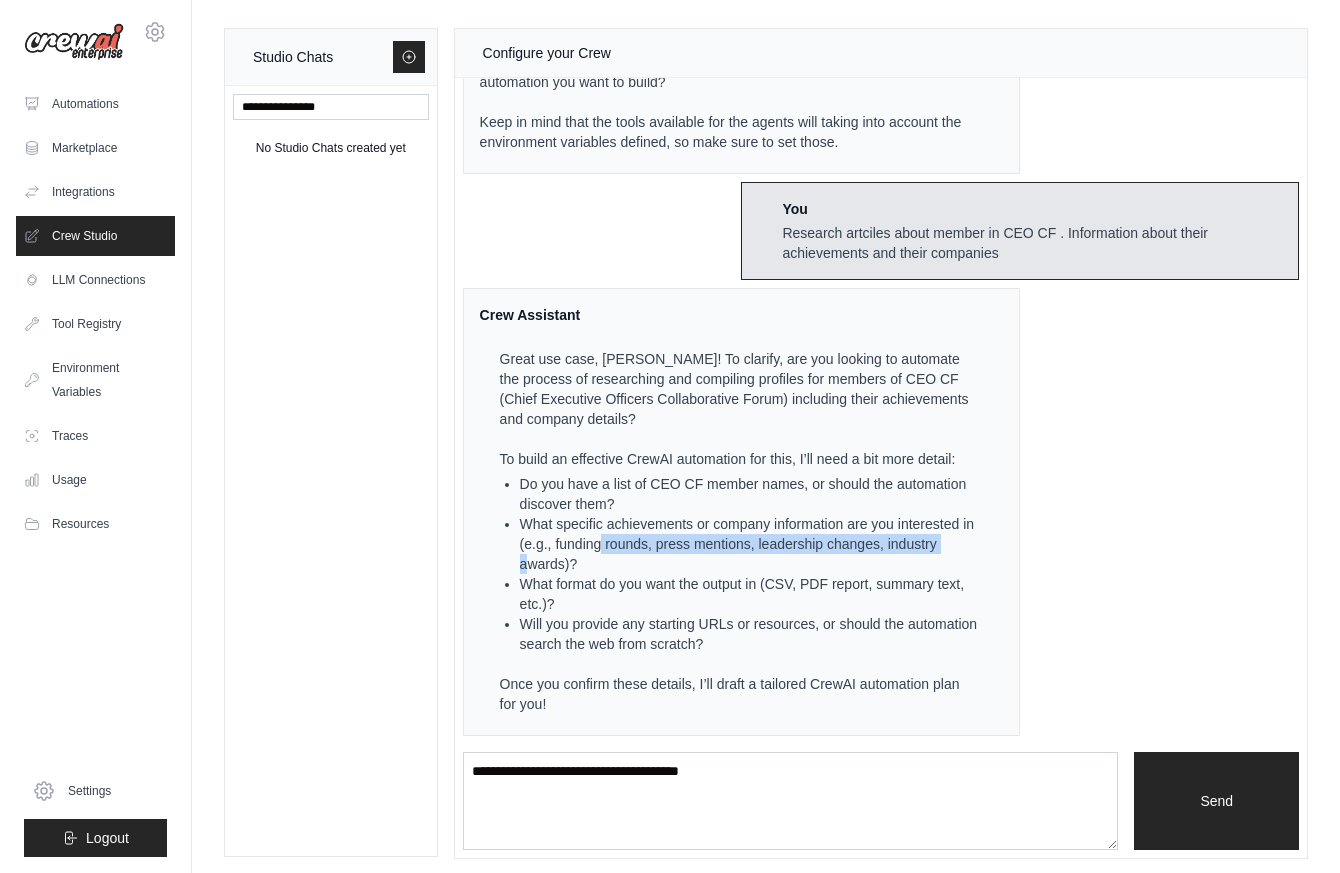 drag, startPoint x: 689, startPoint y: 553, endPoint x: 648, endPoint y: 554, distance: 41.01219 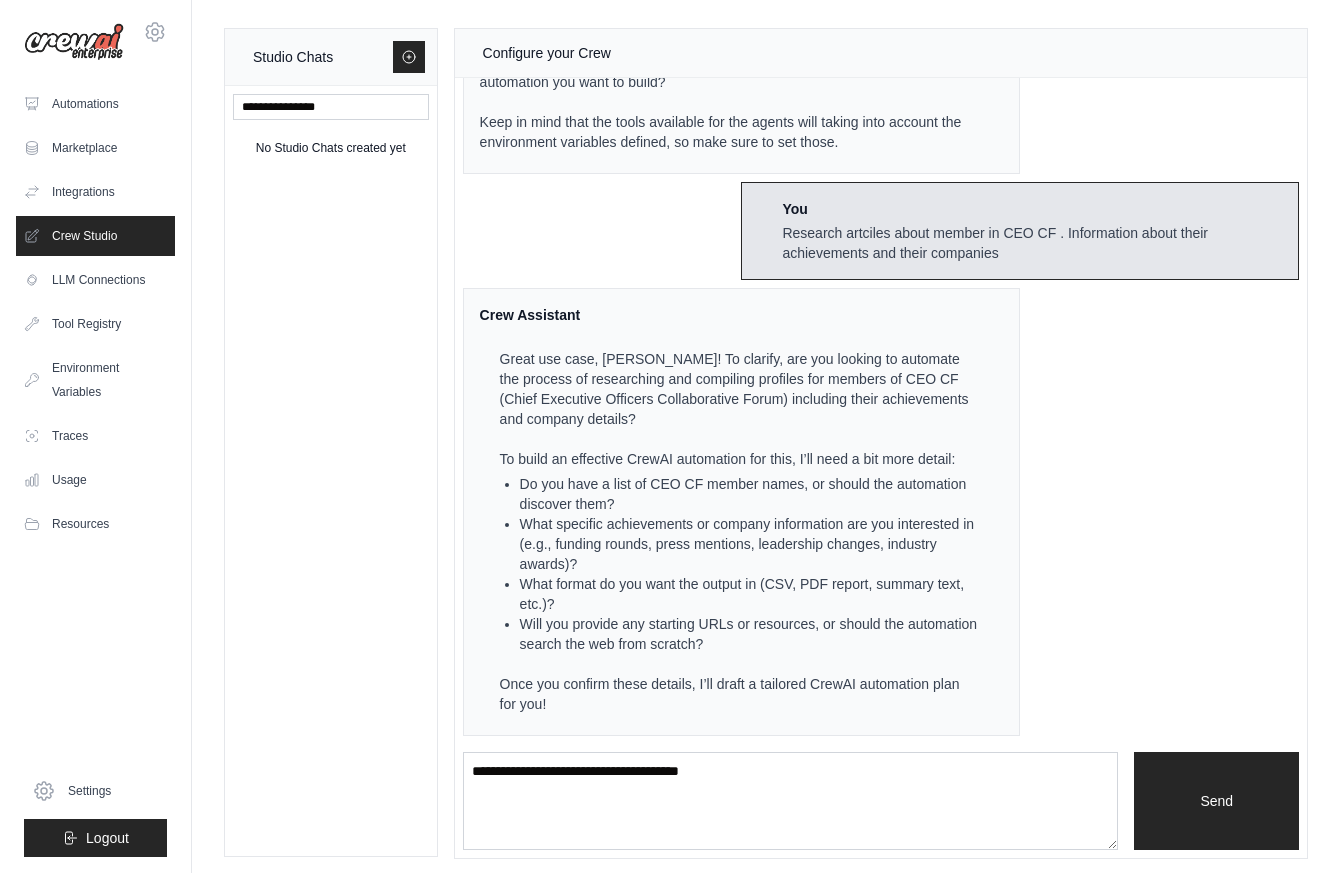 click on "What specific achievements or company information are you interested in (e.g., funding rounds, press mentions, leadership changes, industry awards)?" at bounding box center (750, 544) 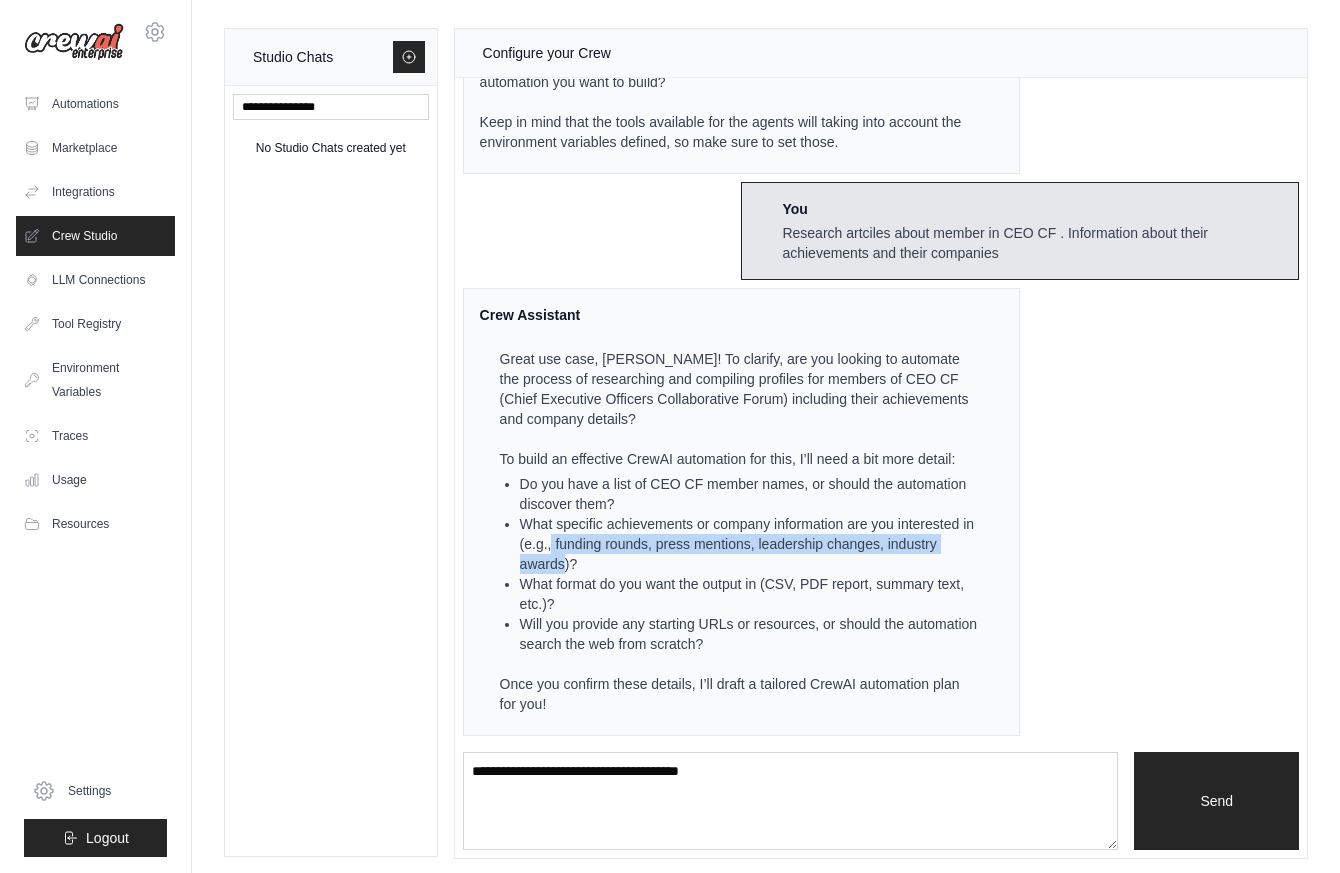 drag, startPoint x: 641, startPoint y: 541, endPoint x: 688, endPoint y: 566, distance: 53.235325 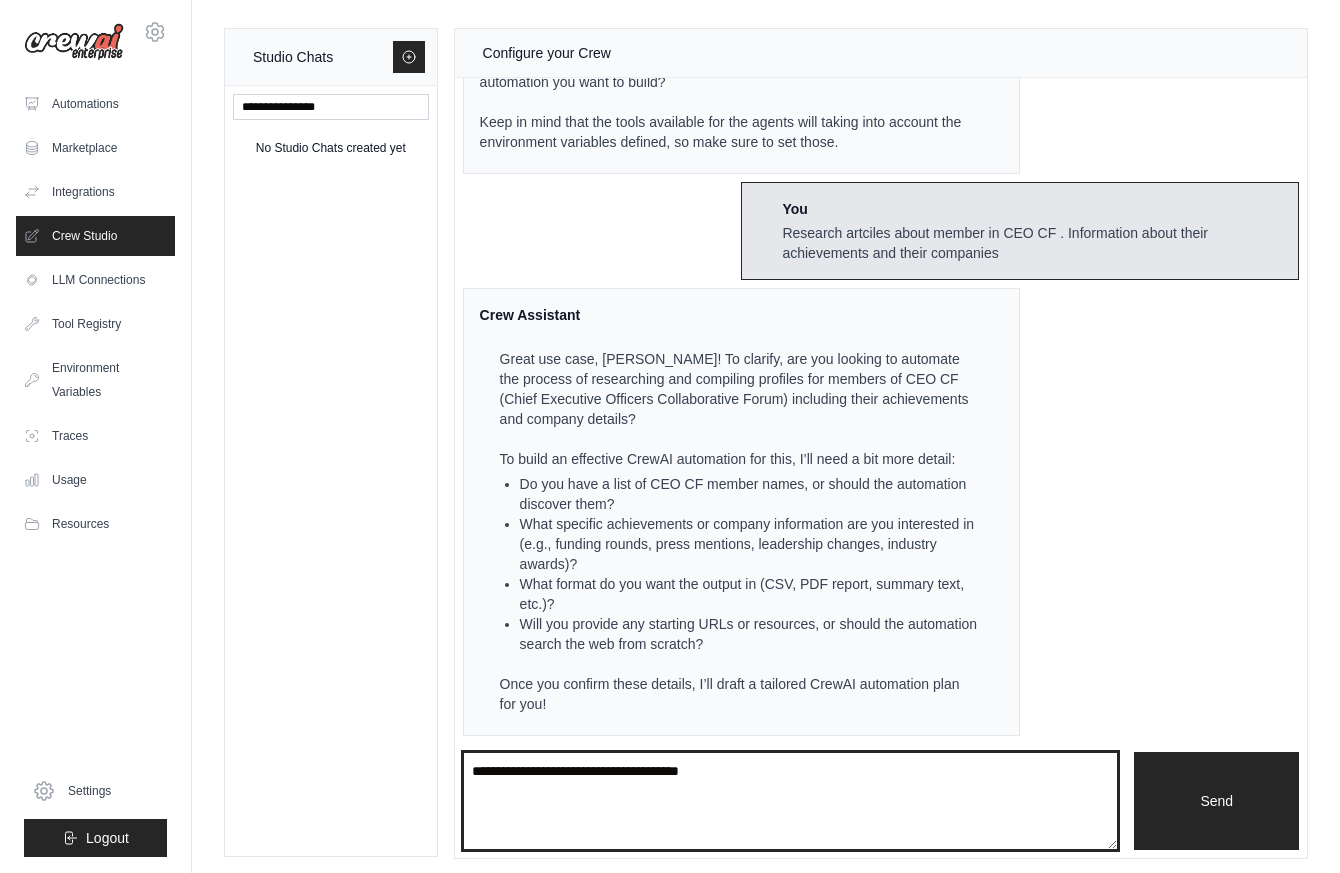 drag, startPoint x: 829, startPoint y: 786, endPoint x: 841, endPoint y: 783, distance: 12.369317 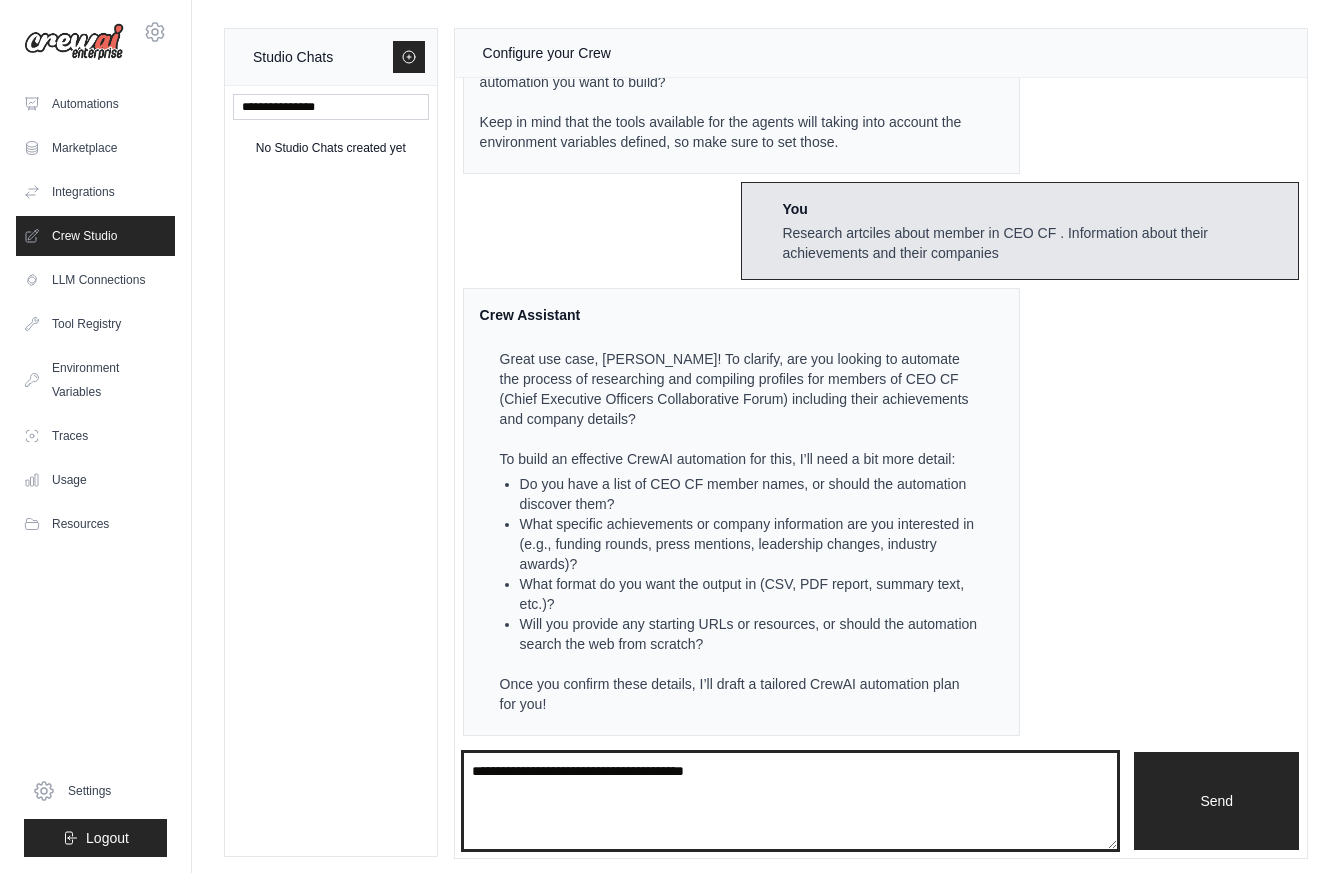 paste on "**********" 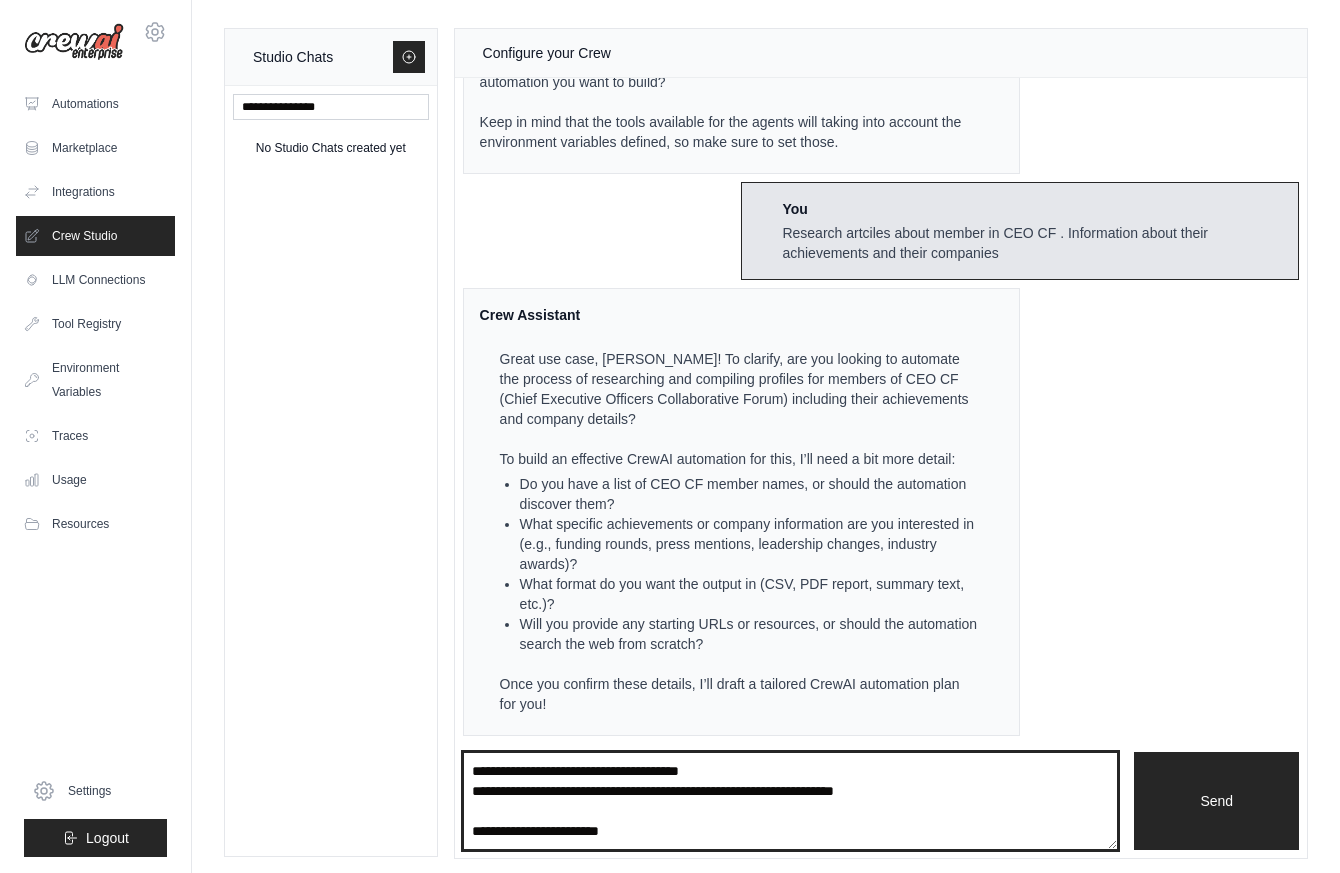 scroll, scrollTop: 31, scrollLeft: 0, axis: vertical 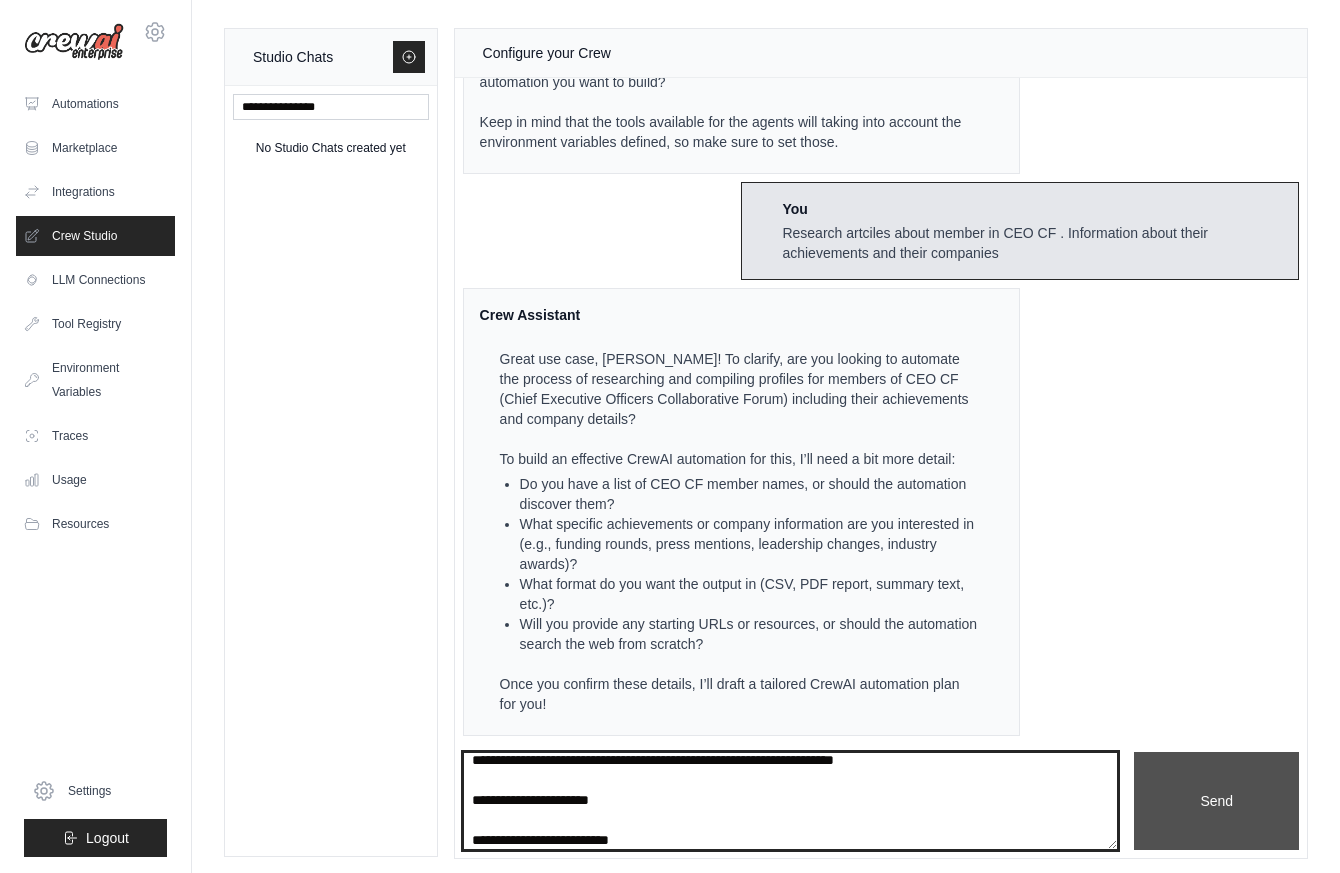 type on "**********" 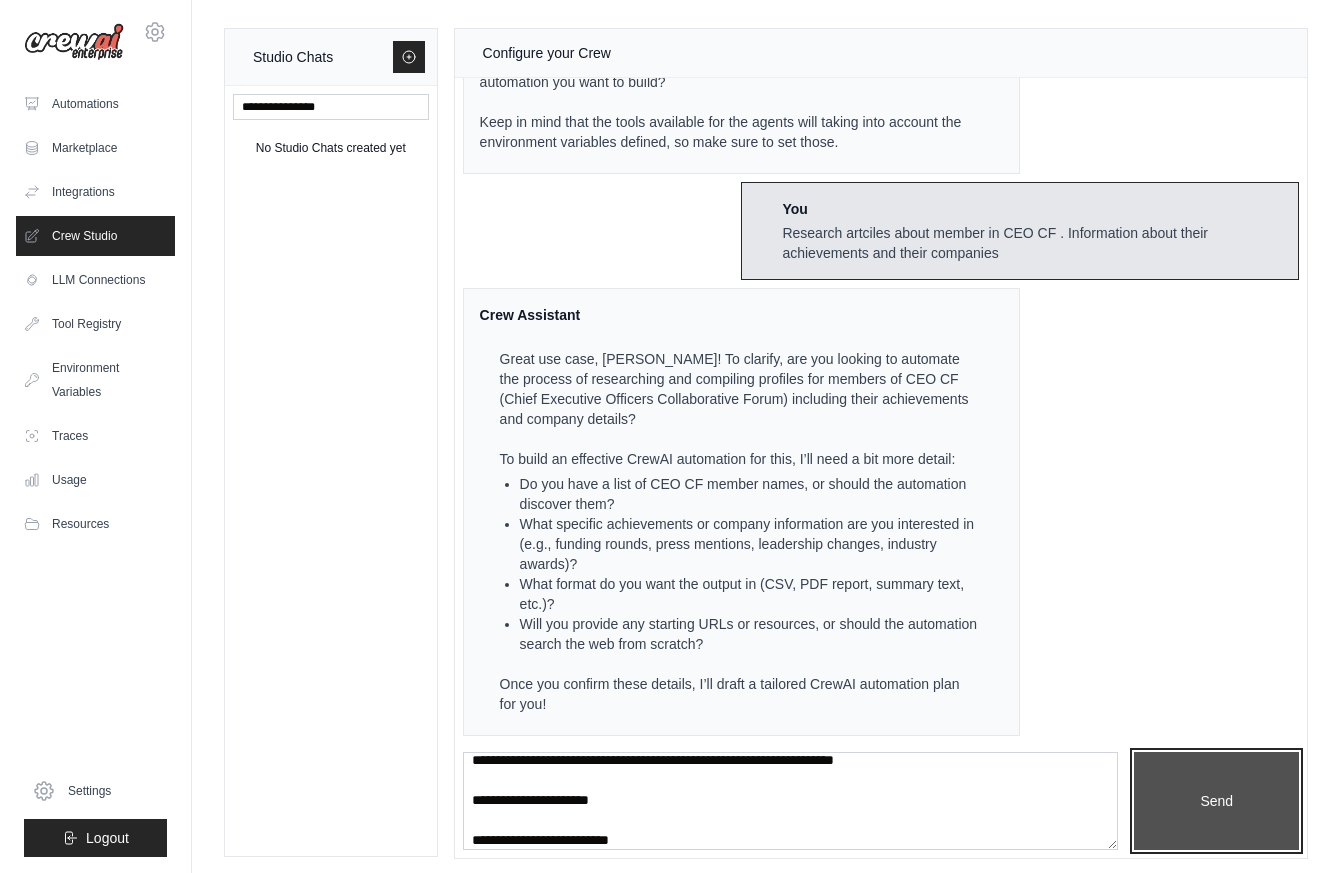 click on "Send" at bounding box center (1216, 801) 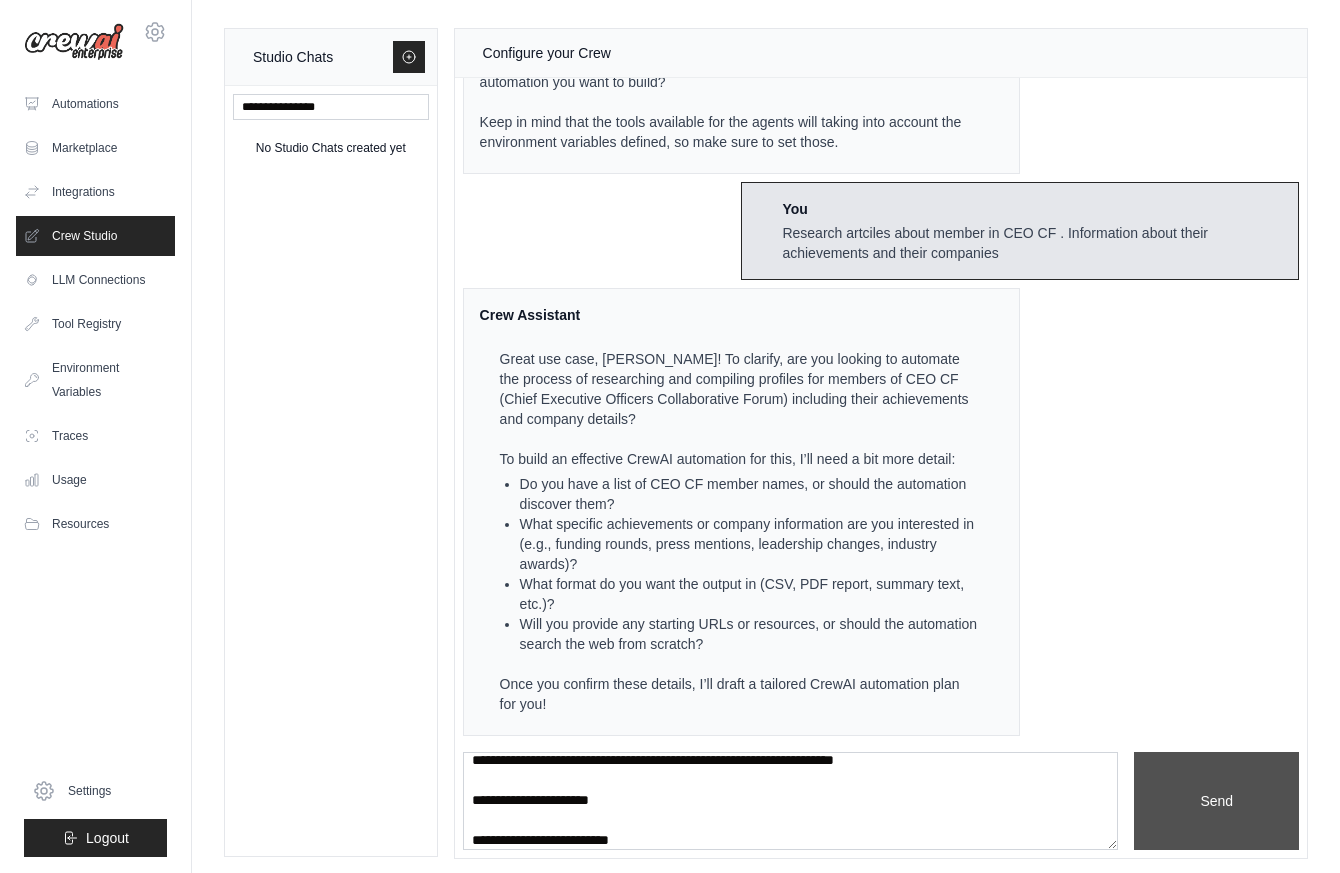 type 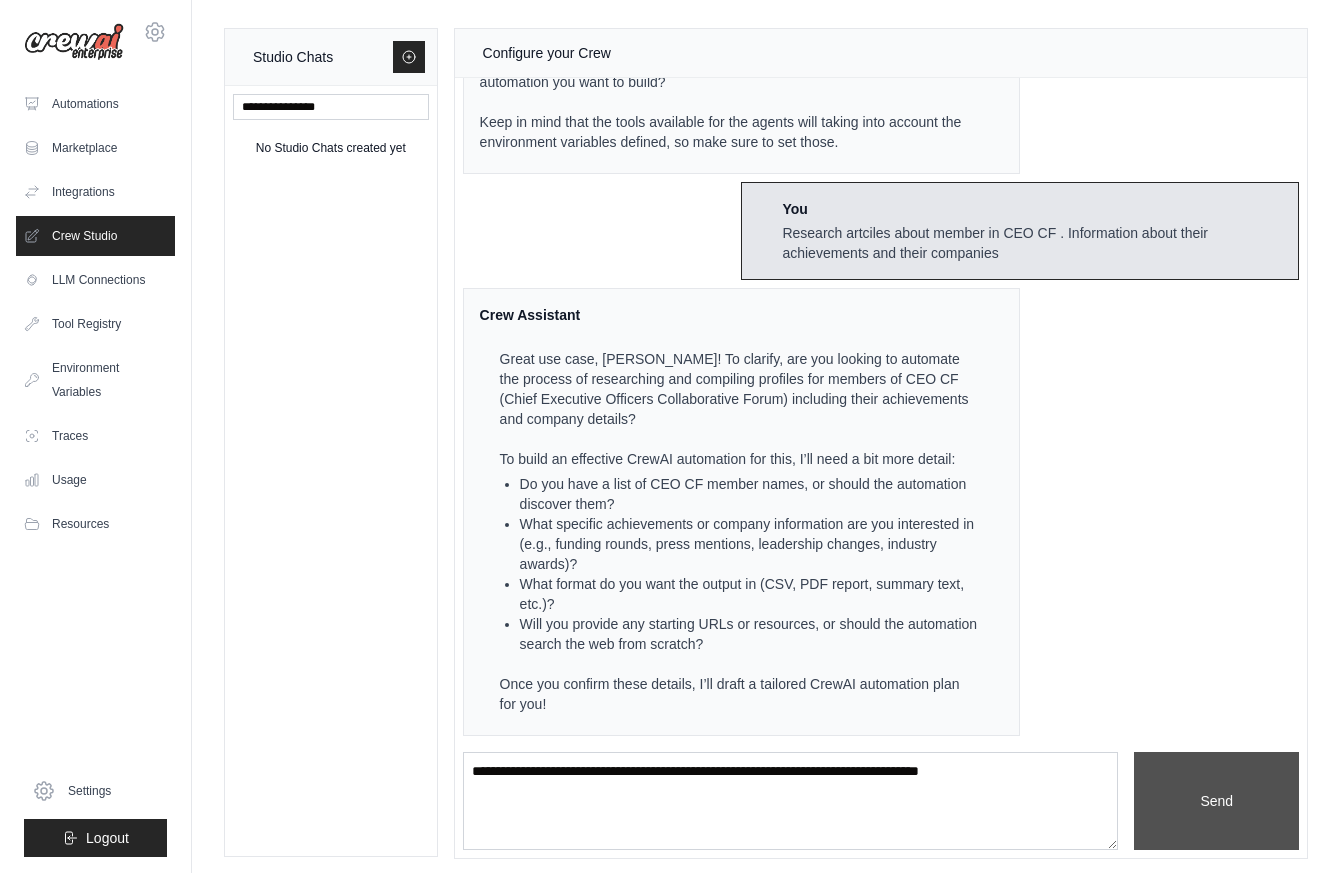 scroll, scrollTop: 0, scrollLeft: 0, axis: both 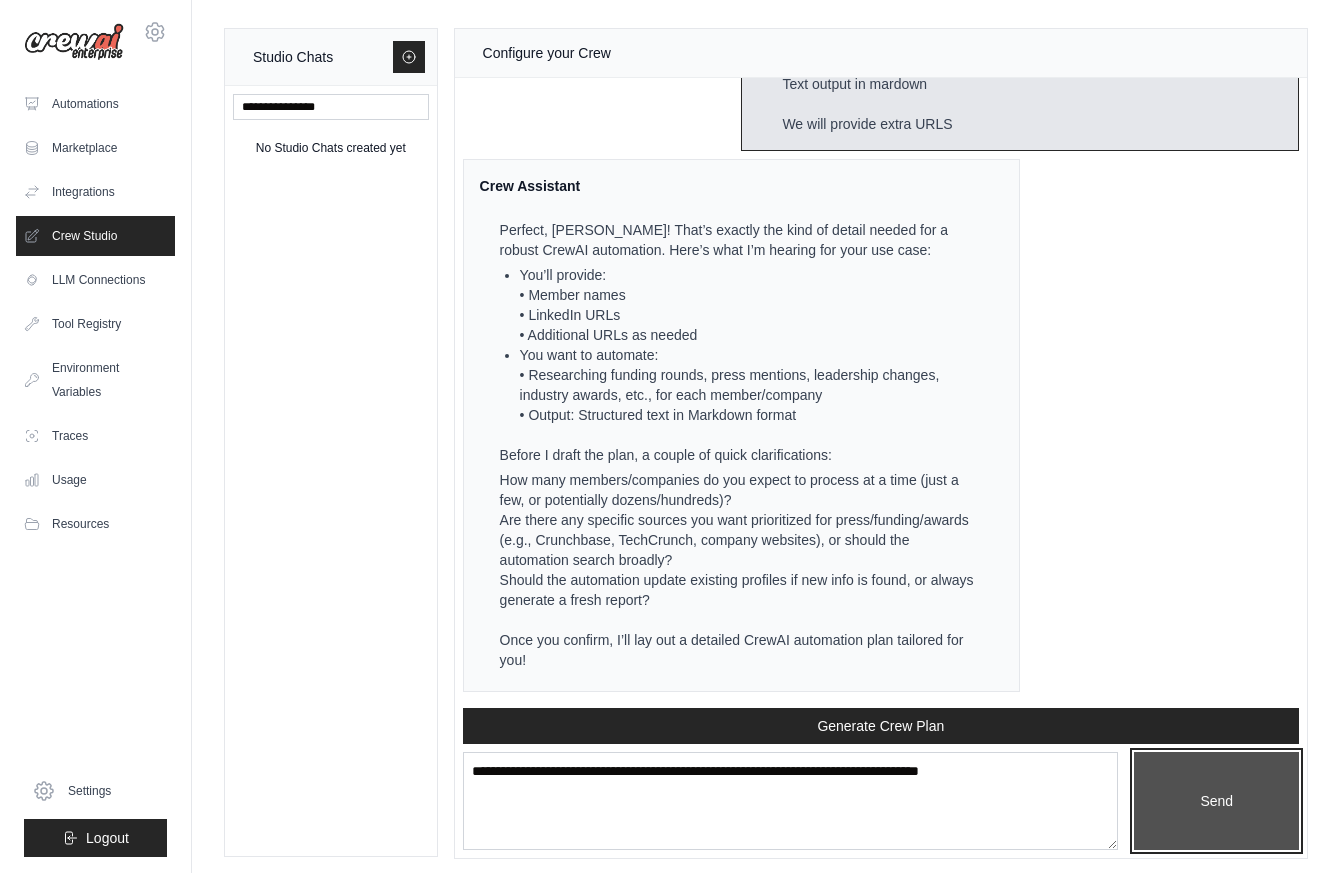 click on "Send" at bounding box center [1216, 801] 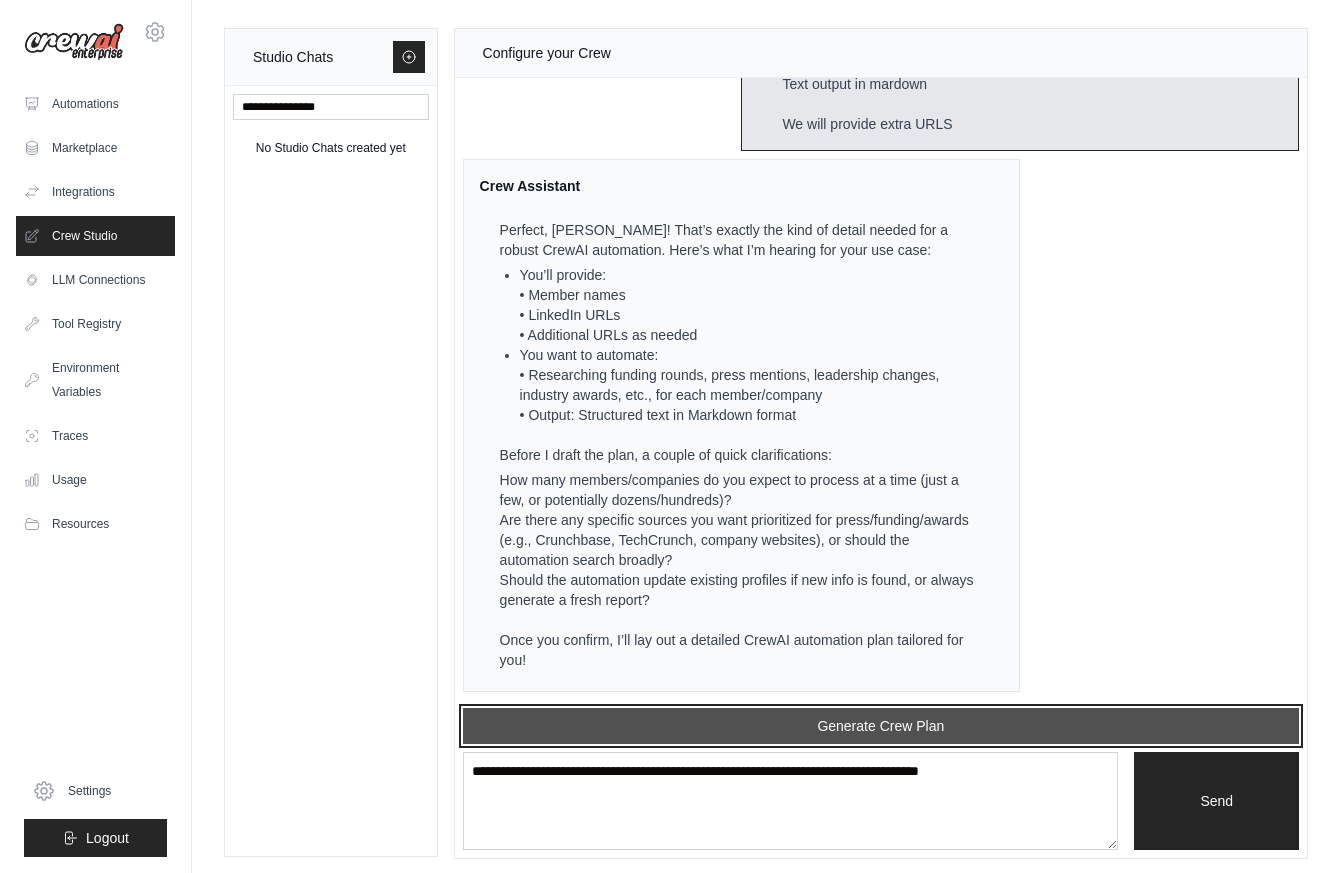 click on "Generate Crew Plan" at bounding box center [881, 726] 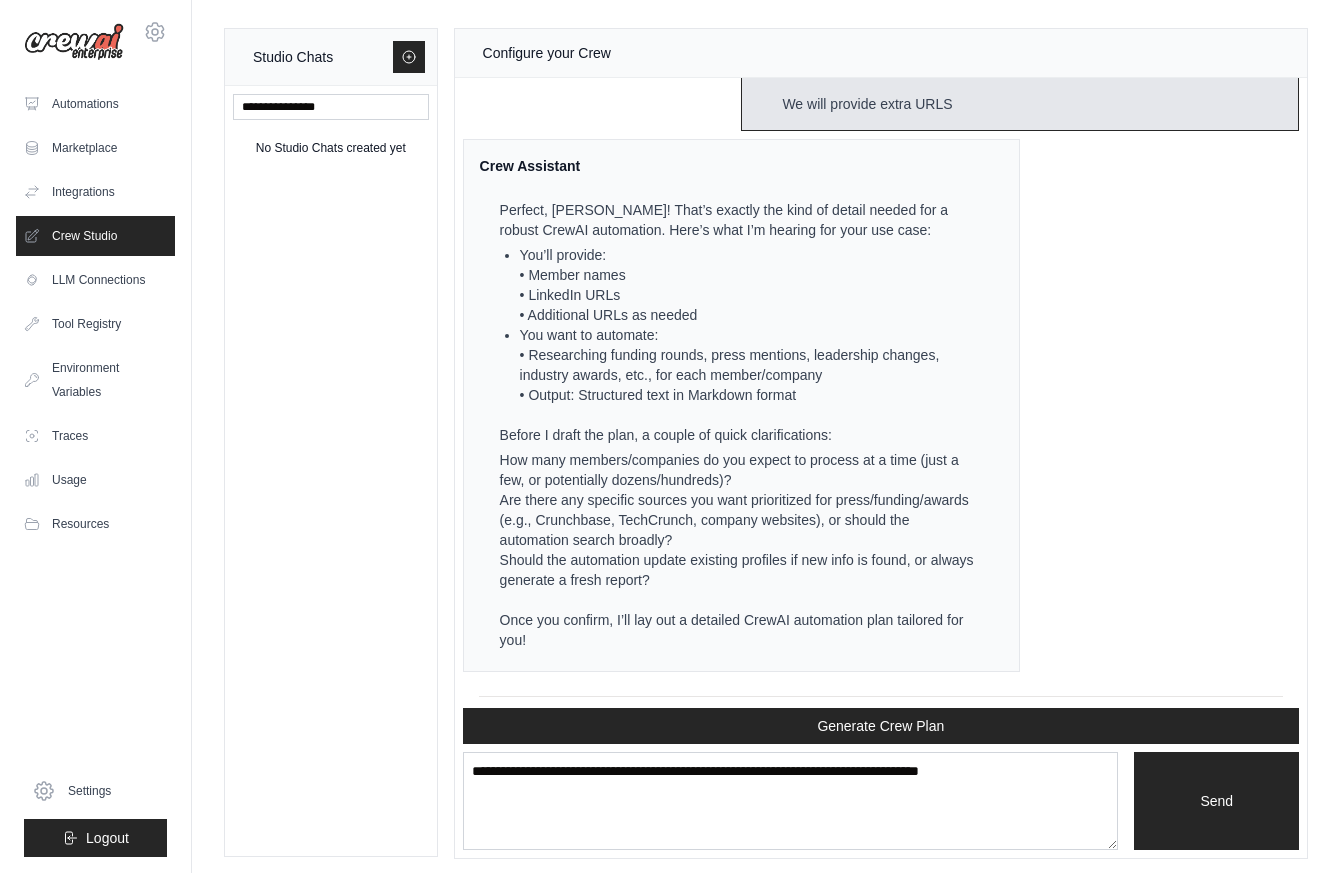 scroll, scrollTop: 2116, scrollLeft: 0, axis: vertical 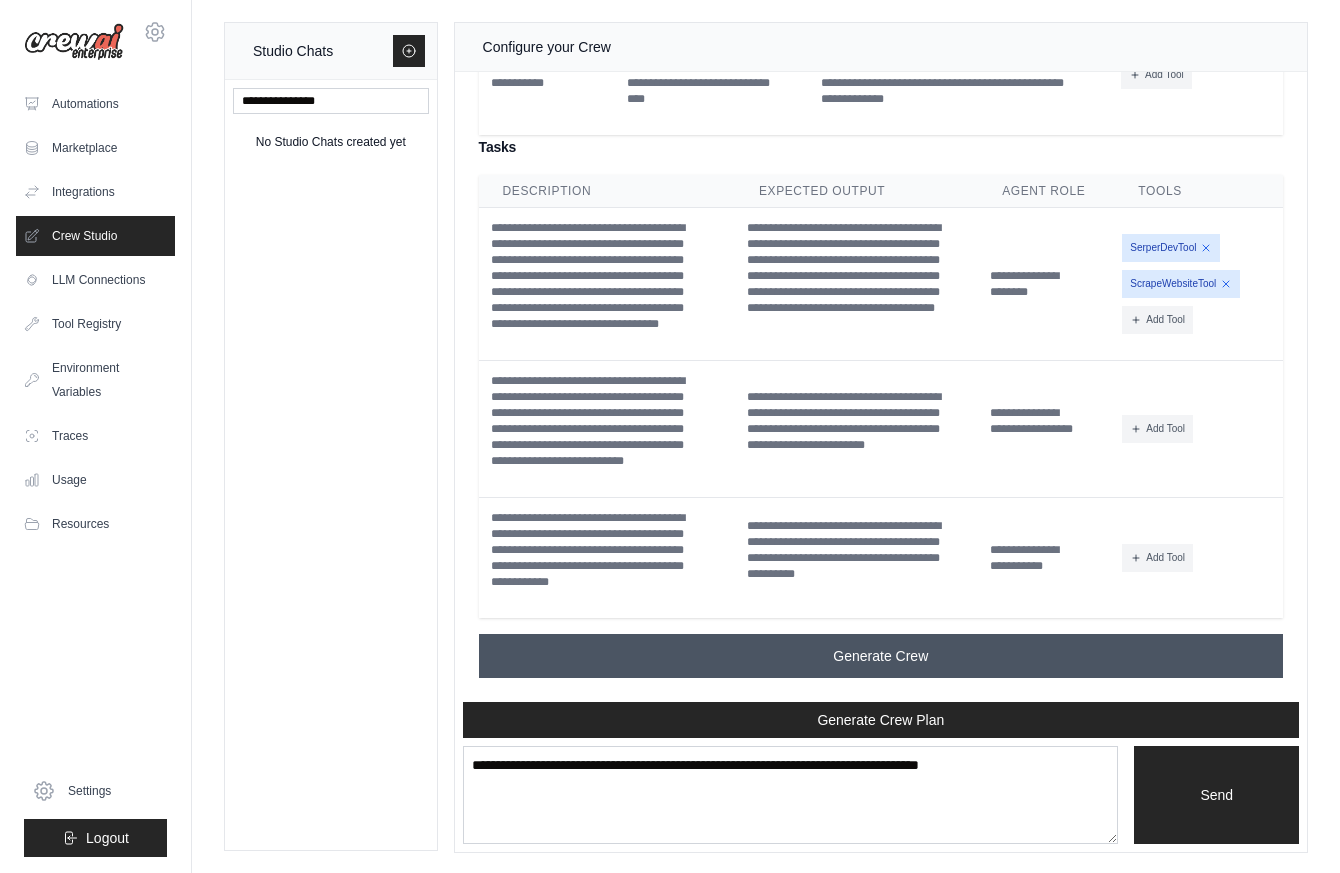 click on "Generate Crew" at bounding box center (881, 656) 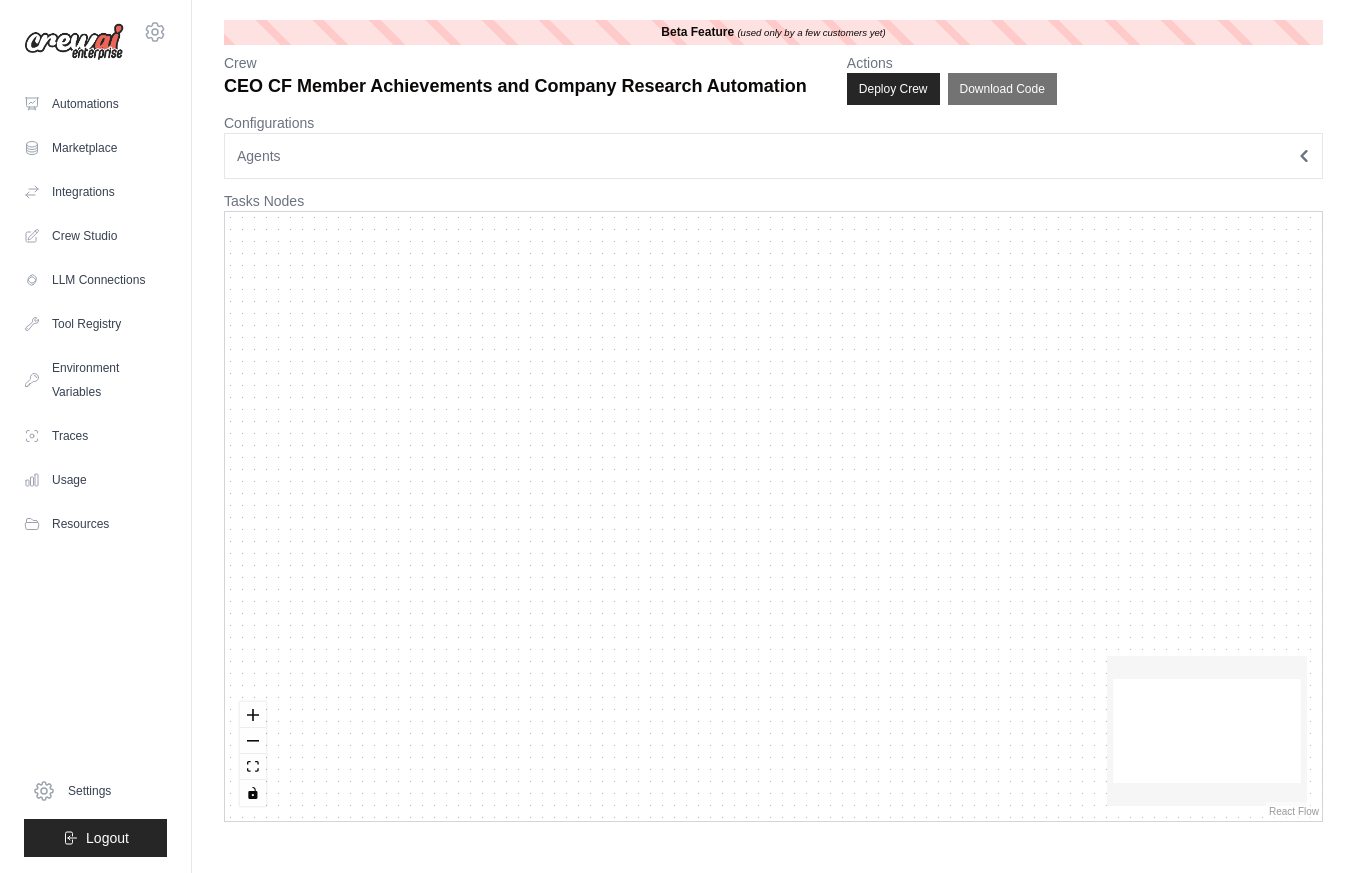 scroll, scrollTop: 0, scrollLeft: 0, axis: both 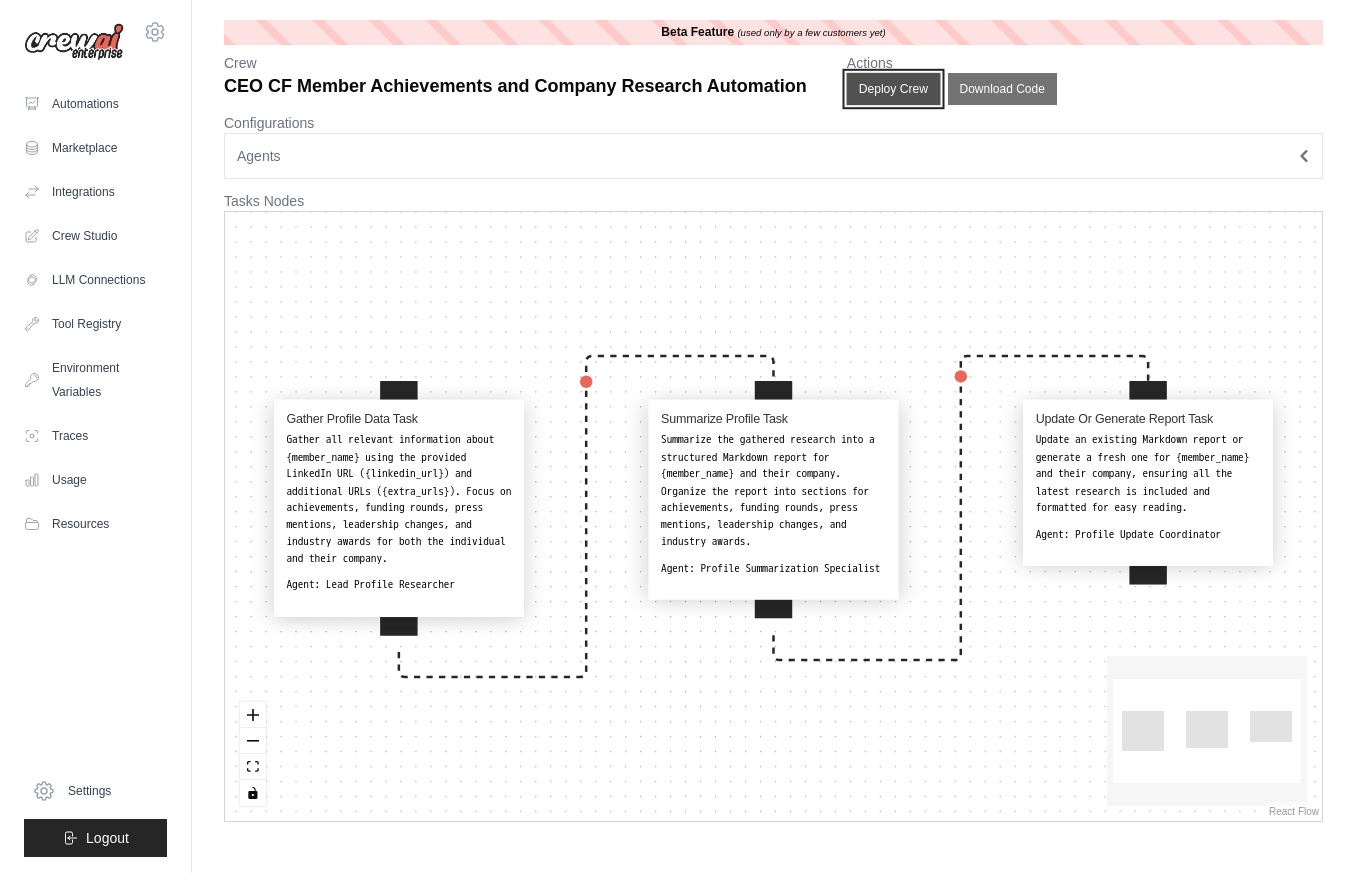 click on "Deploy Crew" at bounding box center [893, 89] 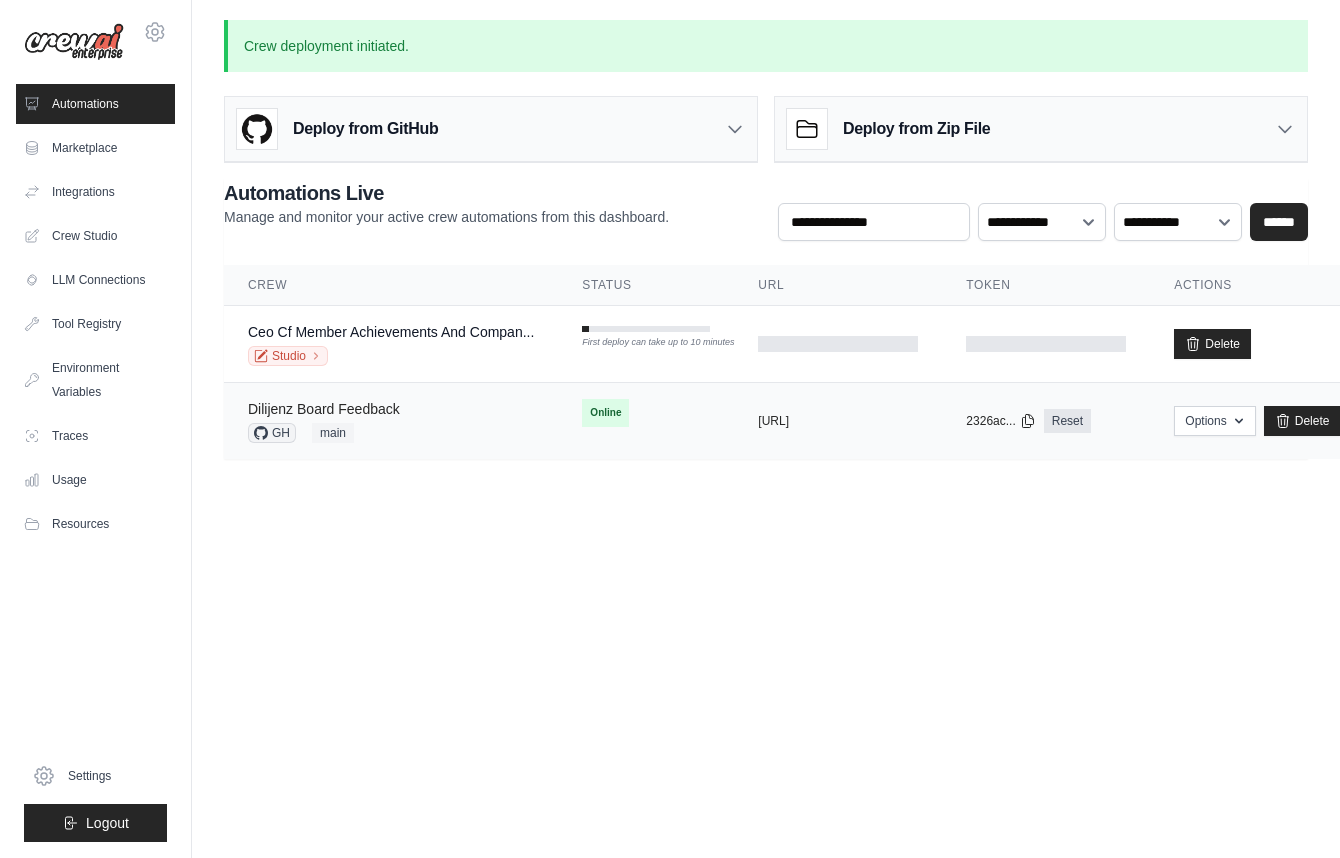 click on "Dilijenz Board Feedback" at bounding box center [324, 409] 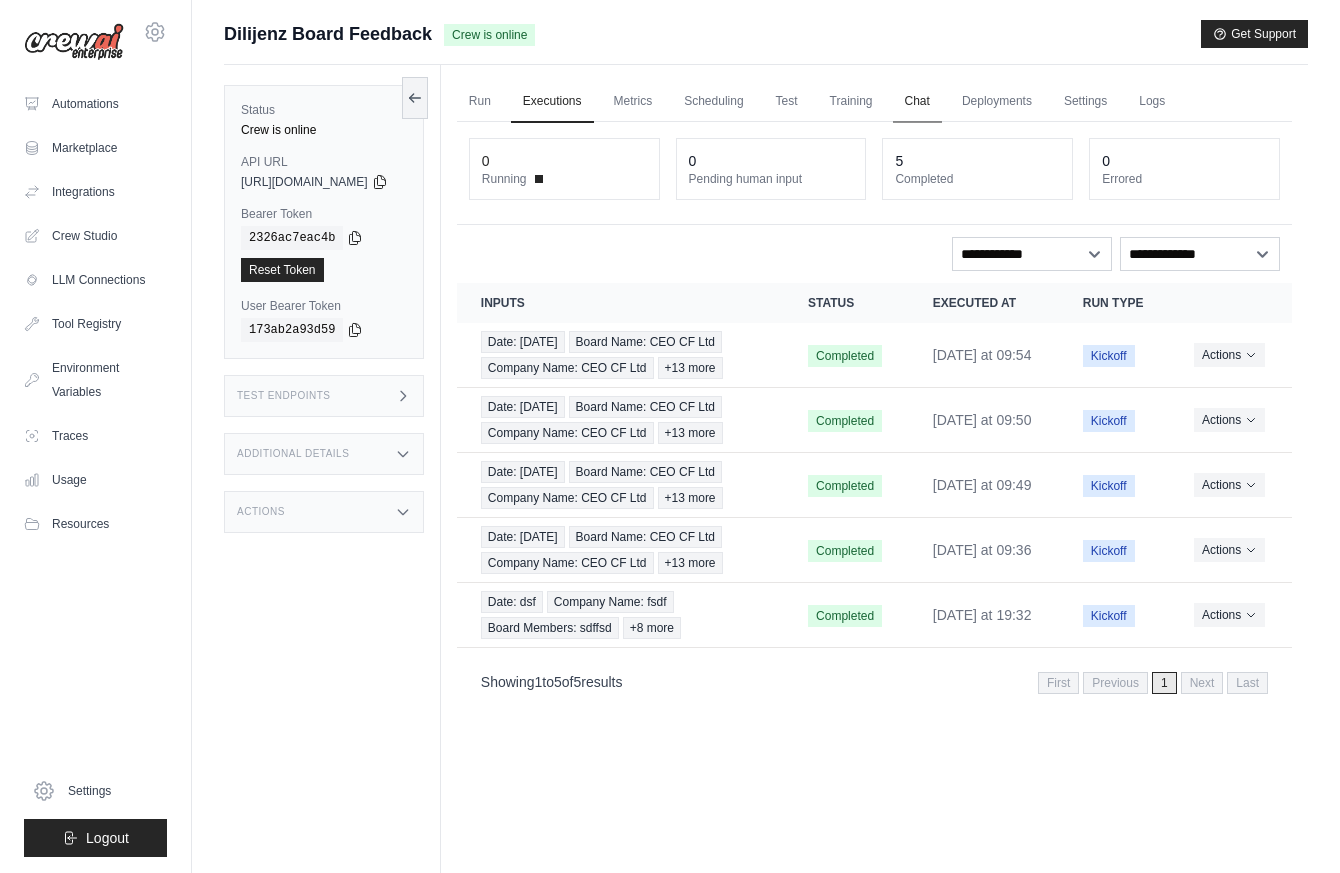 click on "Chat" at bounding box center [917, 102] 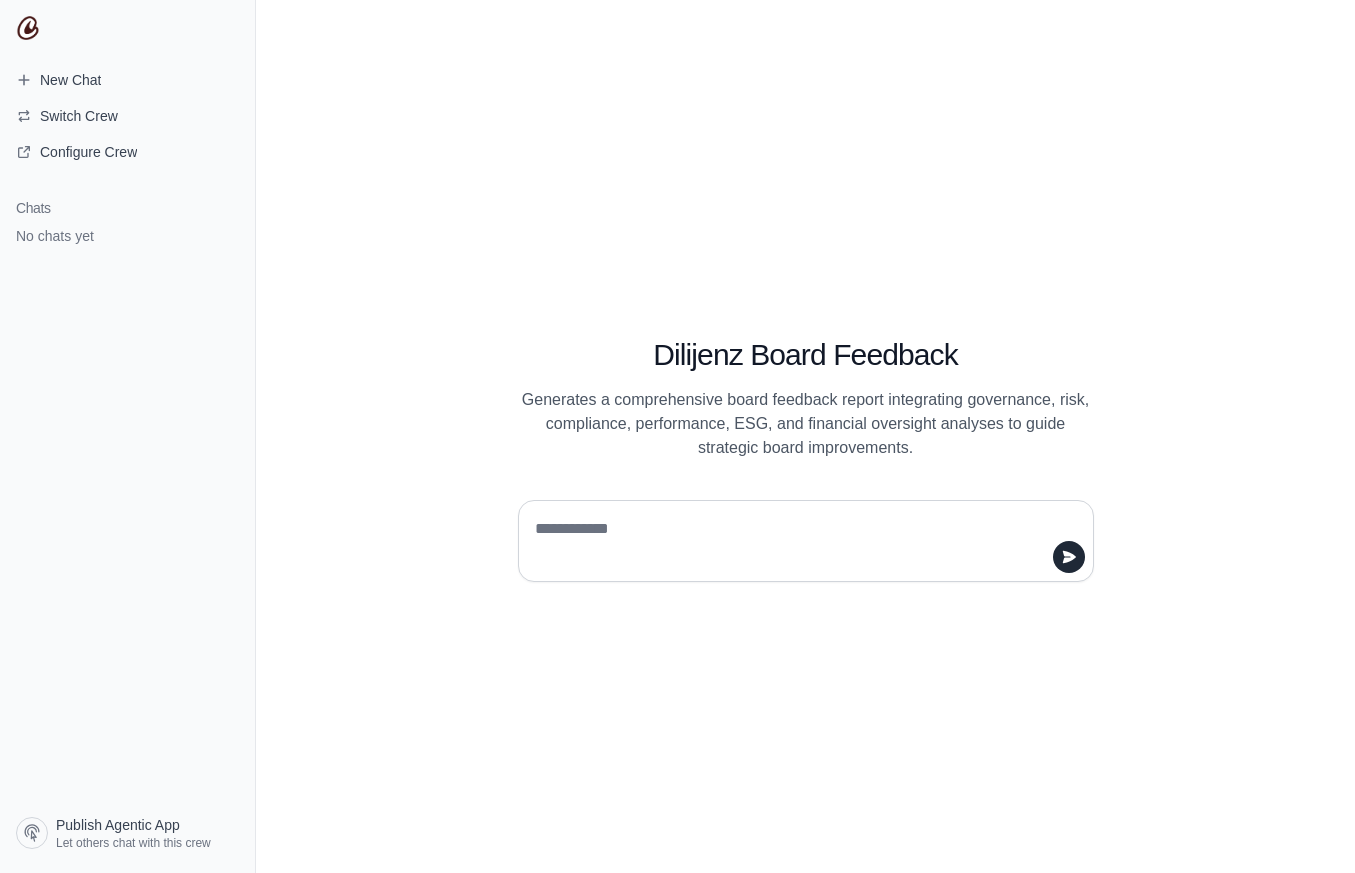scroll, scrollTop: 0, scrollLeft: 0, axis: both 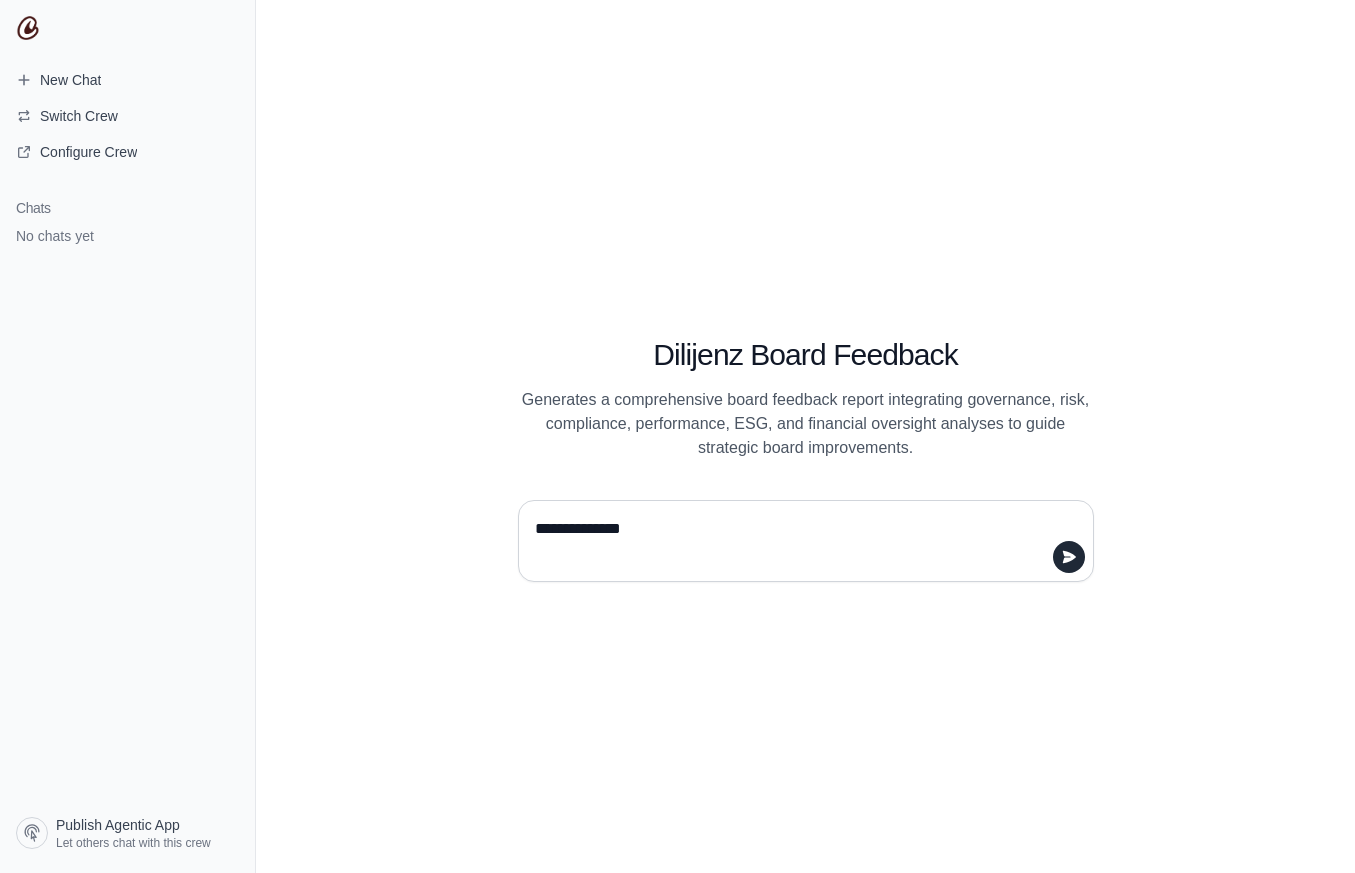 type on "**********" 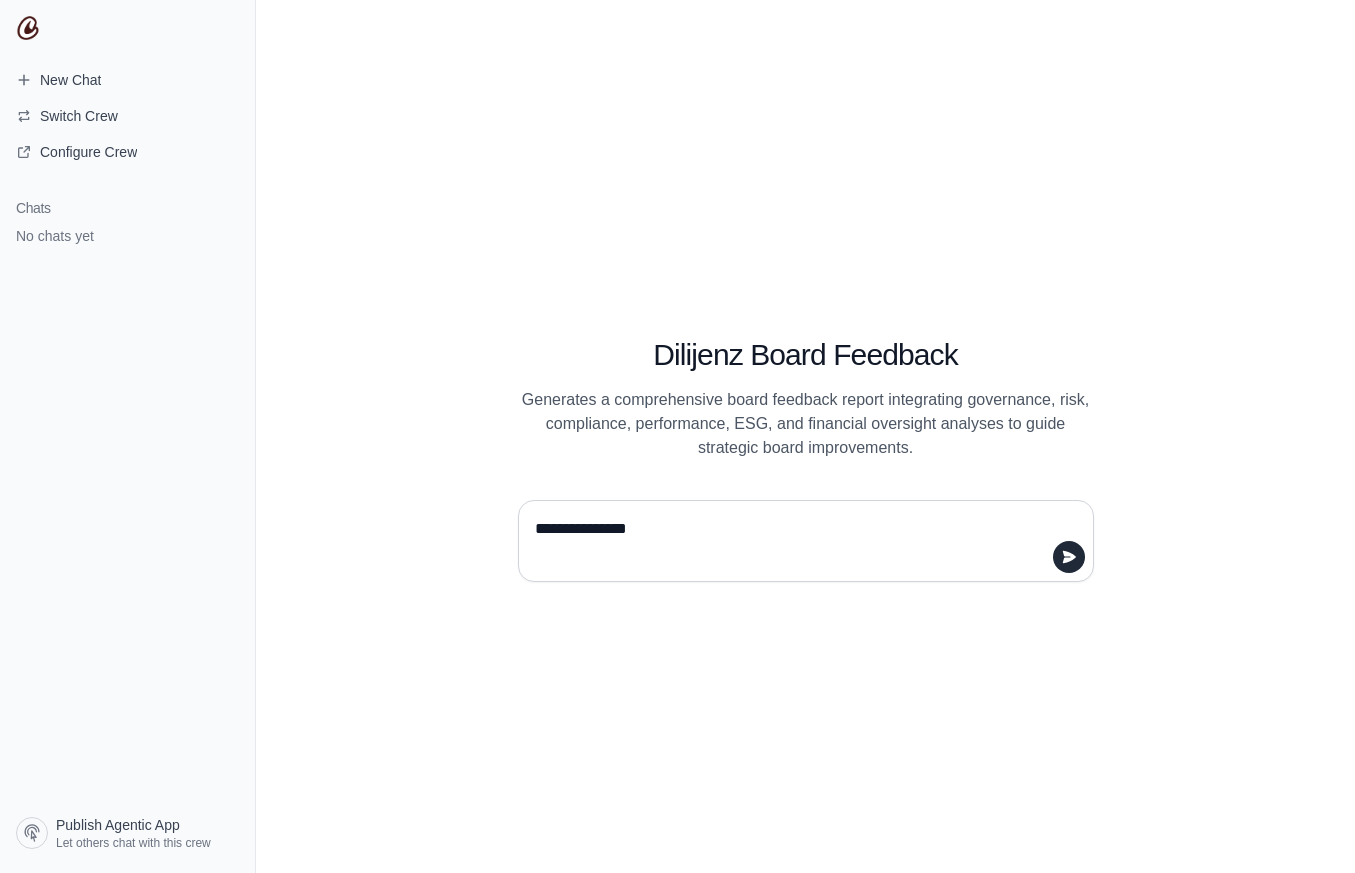type 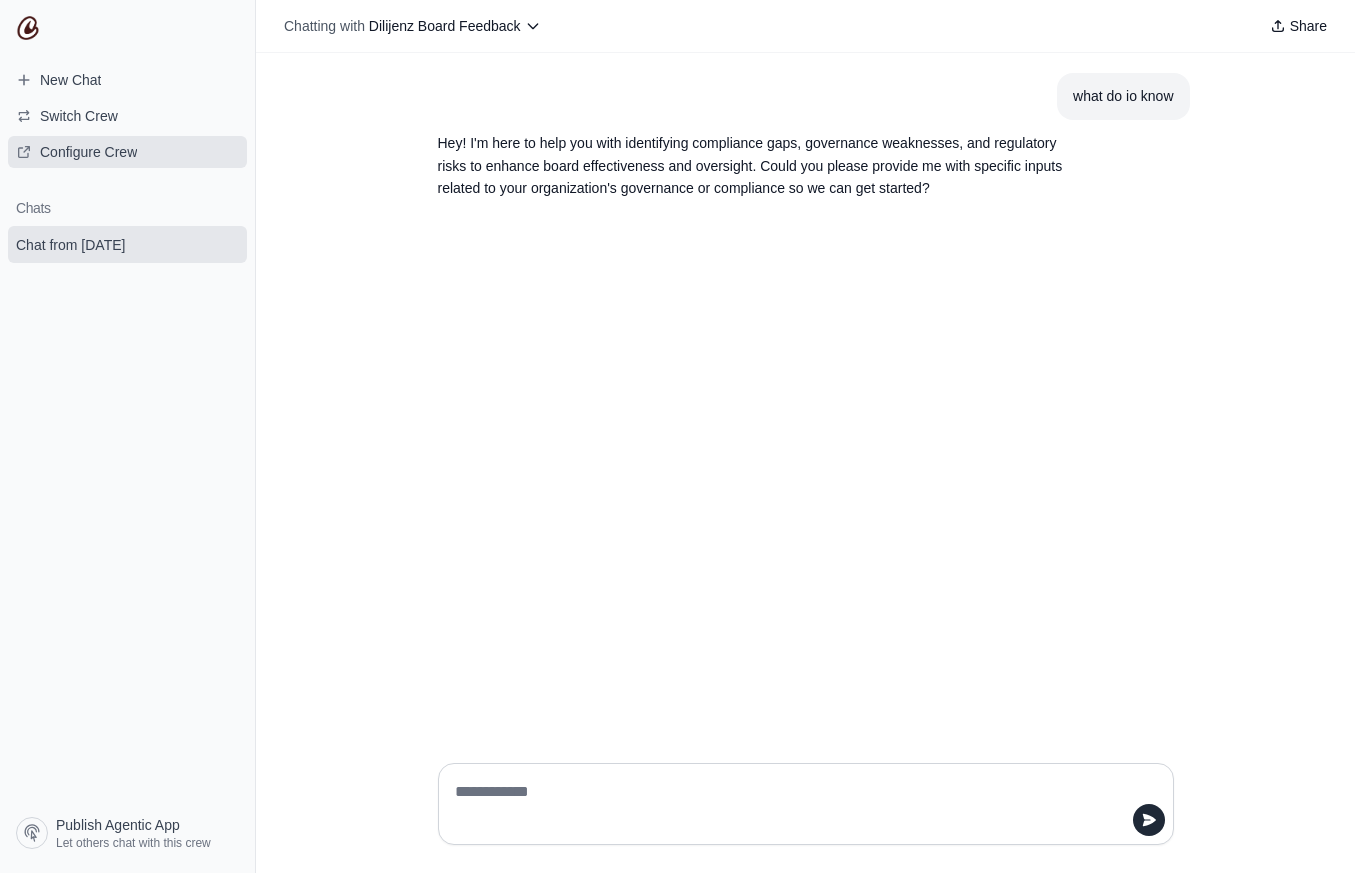 click on "Configure
Crew" at bounding box center (88, 152) 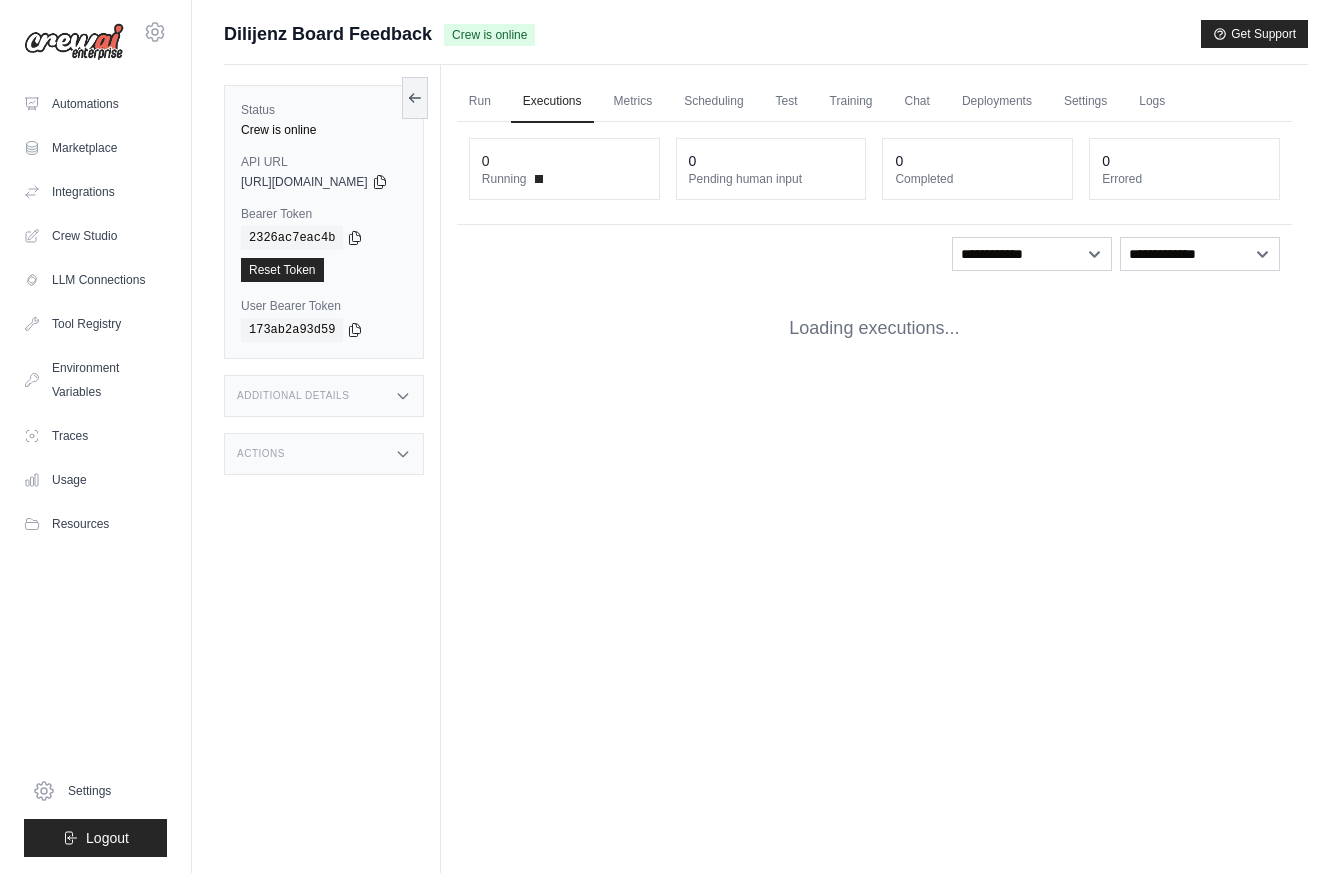 scroll, scrollTop: 0, scrollLeft: 0, axis: both 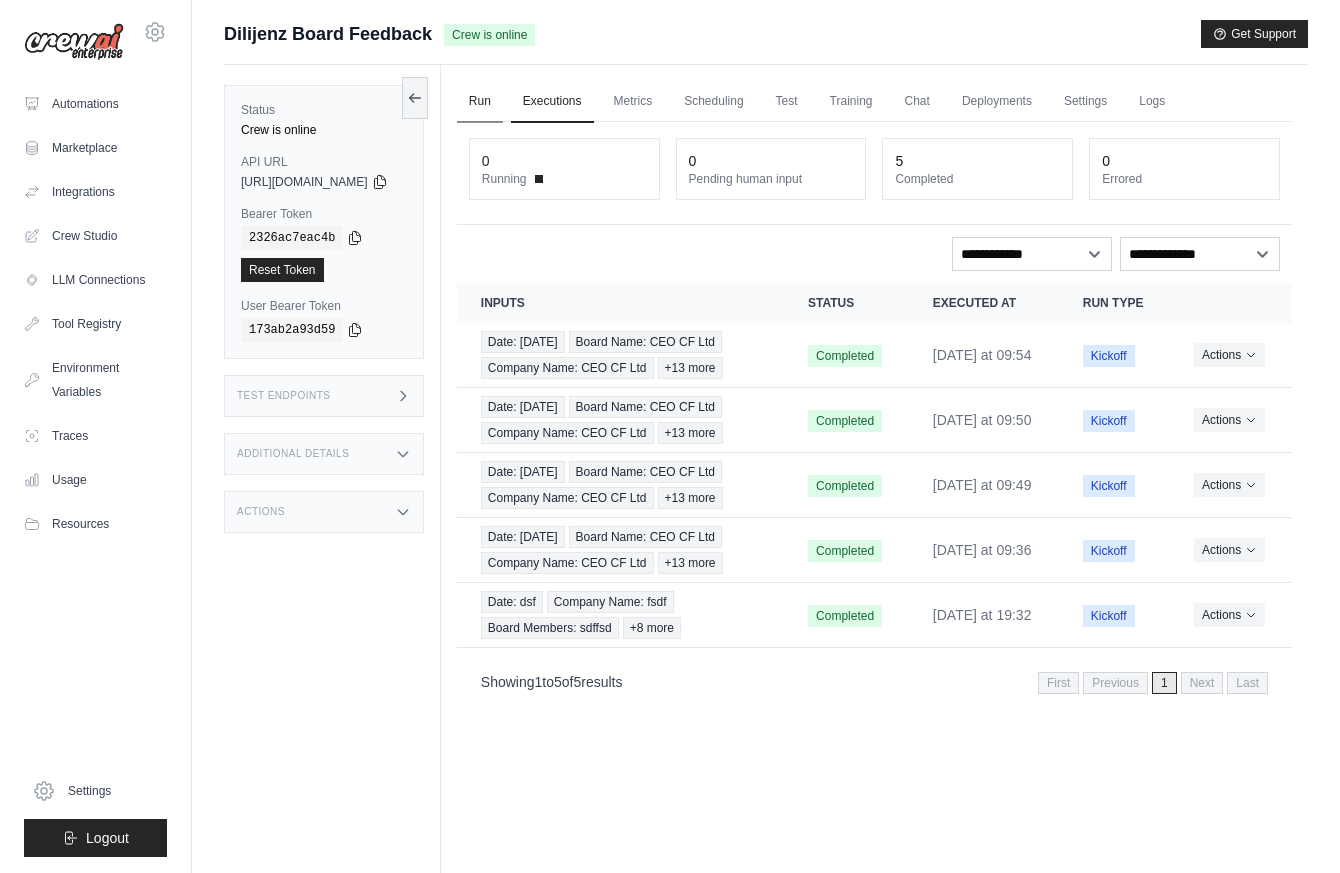 click on "Run" at bounding box center [480, 102] 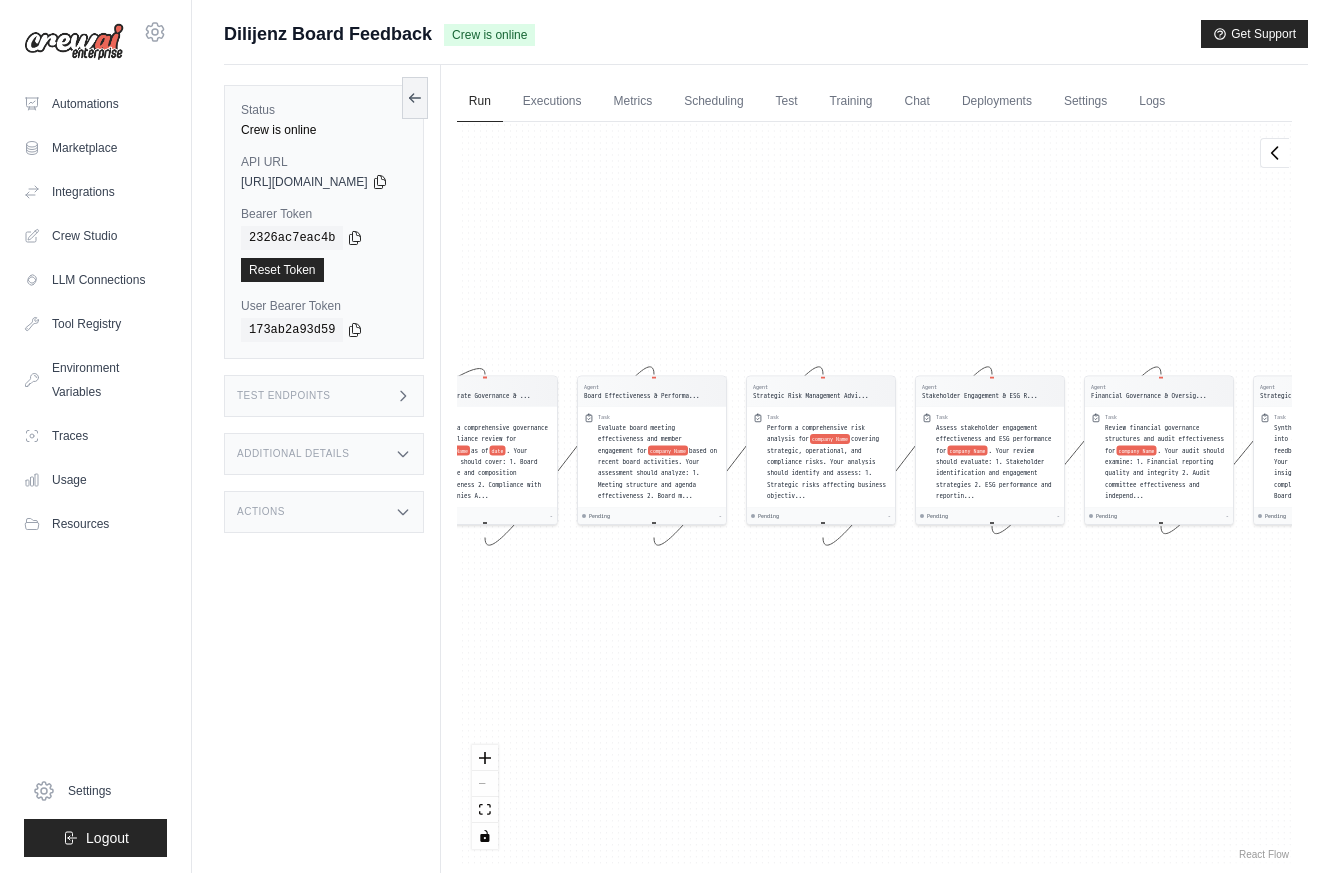 drag, startPoint x: 735, startPoint y: 329, endPoint x: 787, endPoint y: 291, distance: 64.40497 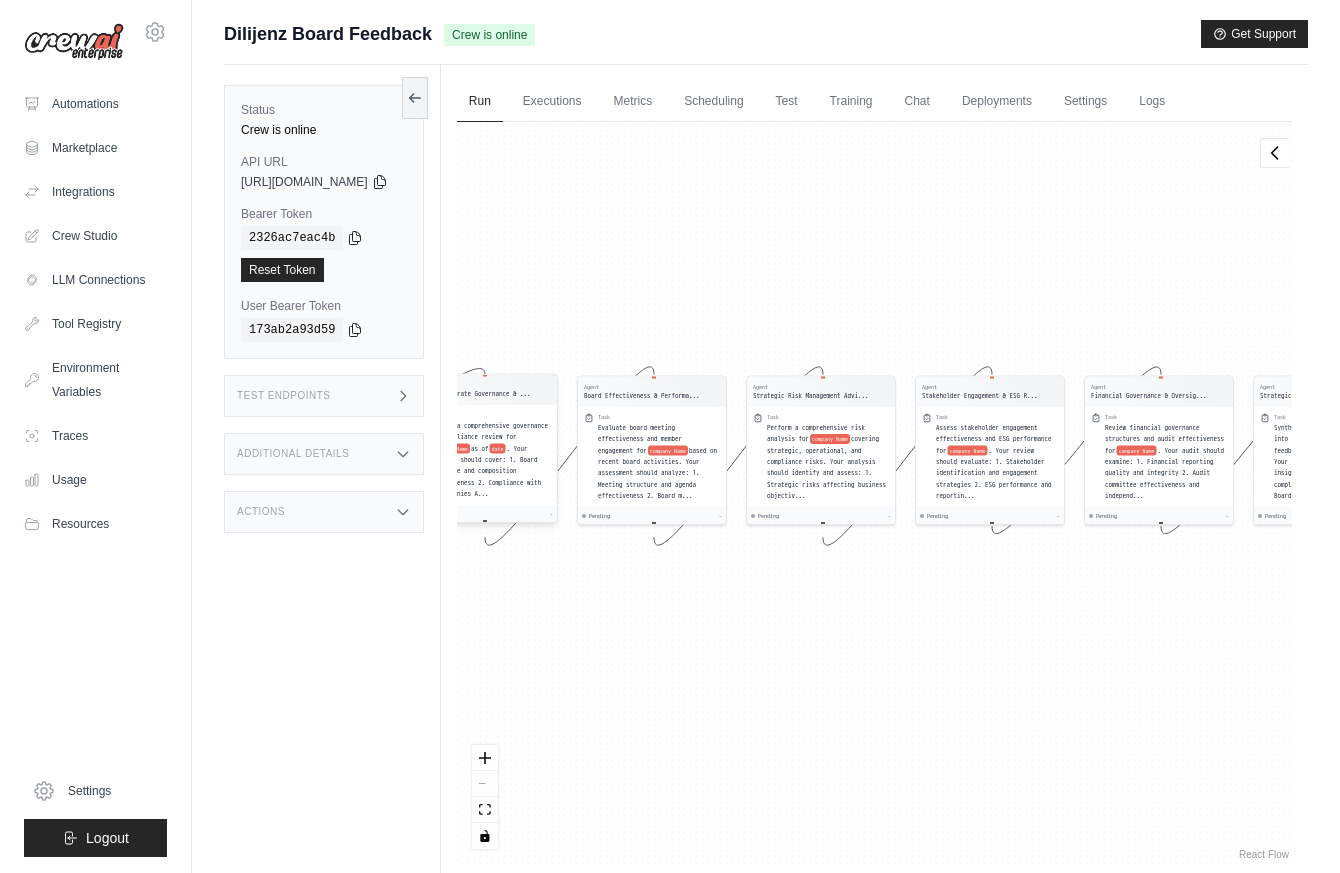 click on ".
Your analysis should cover: 1. Board structure and composition effectiveness 2. Compliance with UK Companies A..." at bounding box center [485, 471] 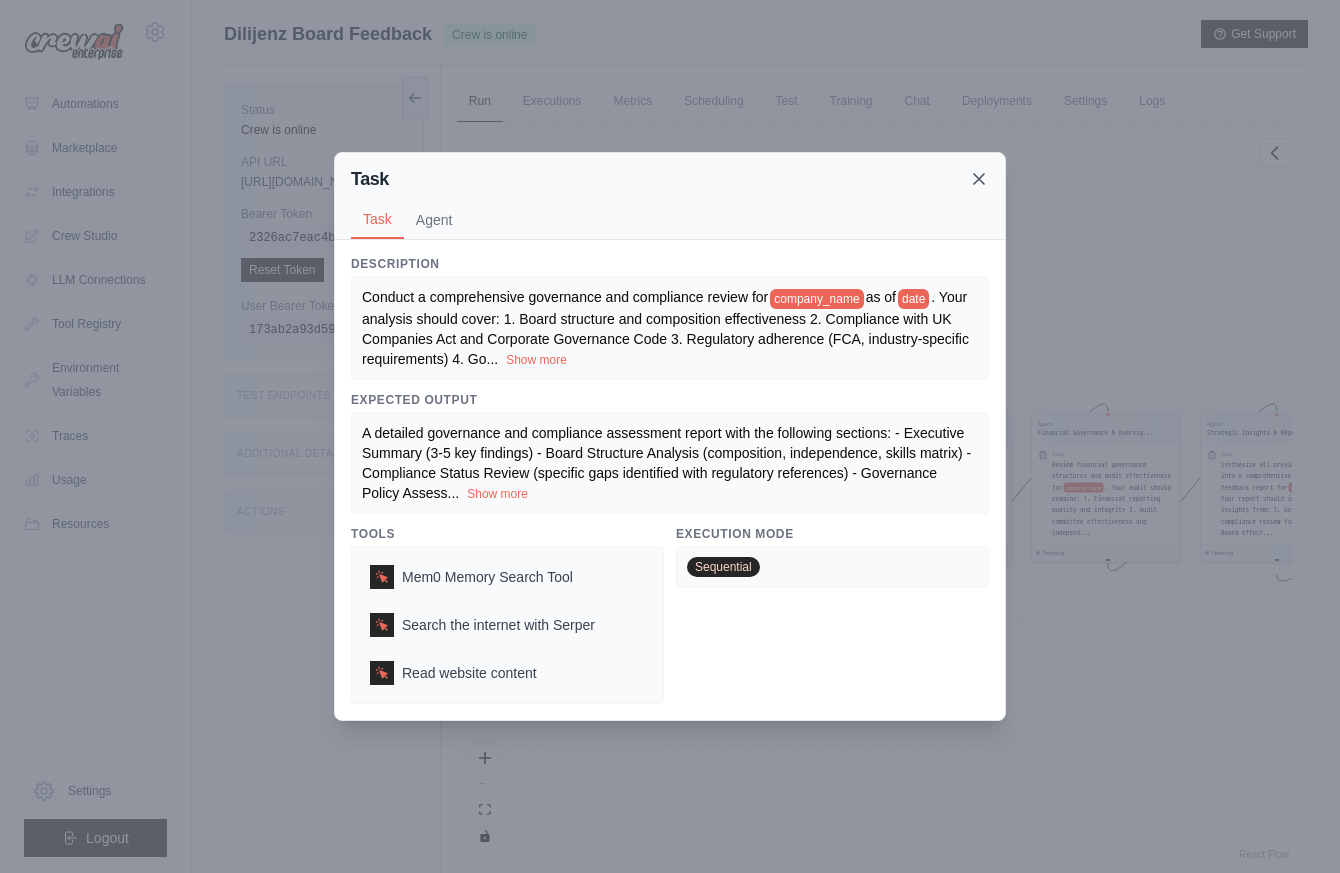 click 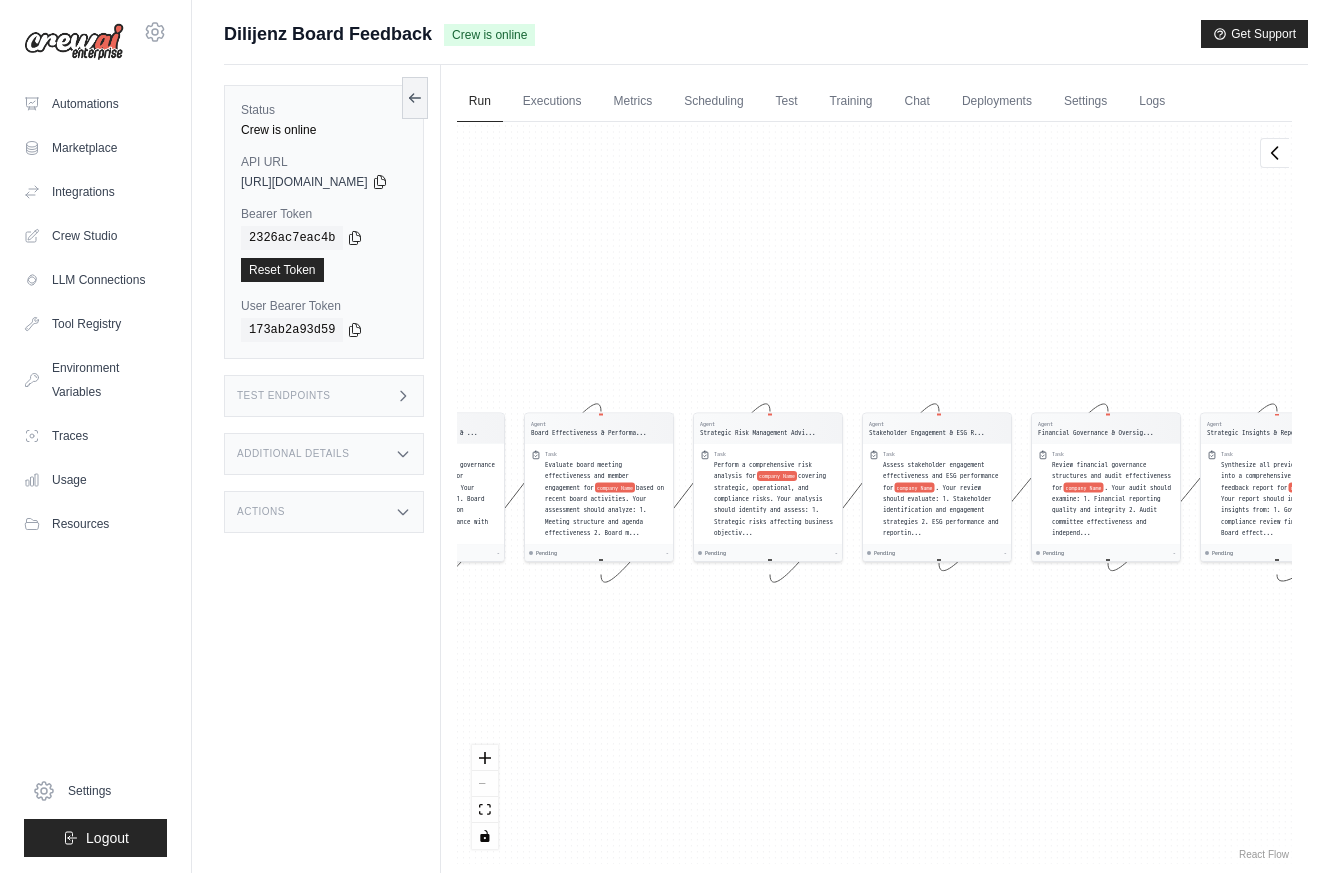 click on "Automations
Marketplace
Integrations
Crew Studio
LLM Connections" at bounding box center [95, 314] 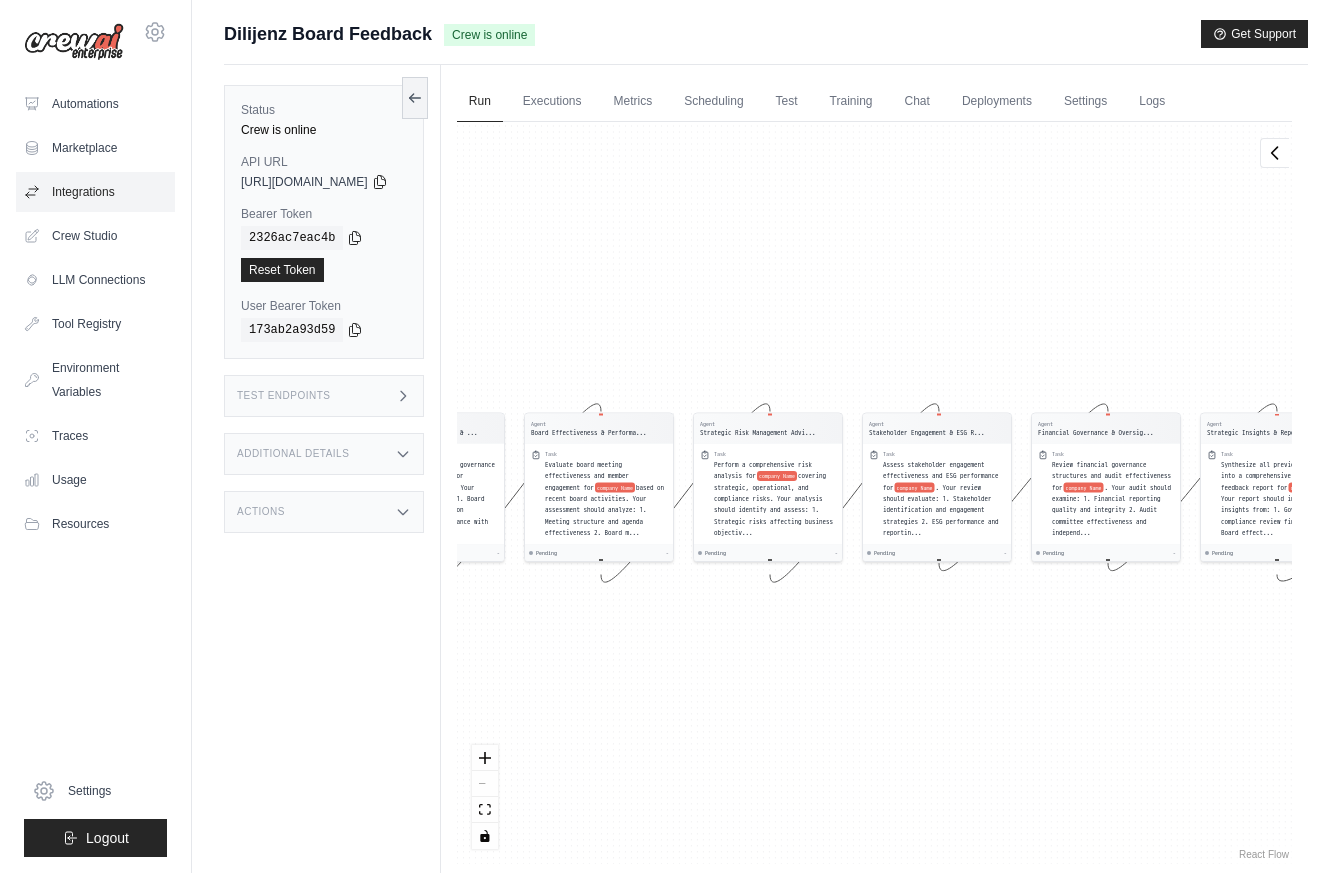 click on "Integrations" at bounding box center (95, 192) 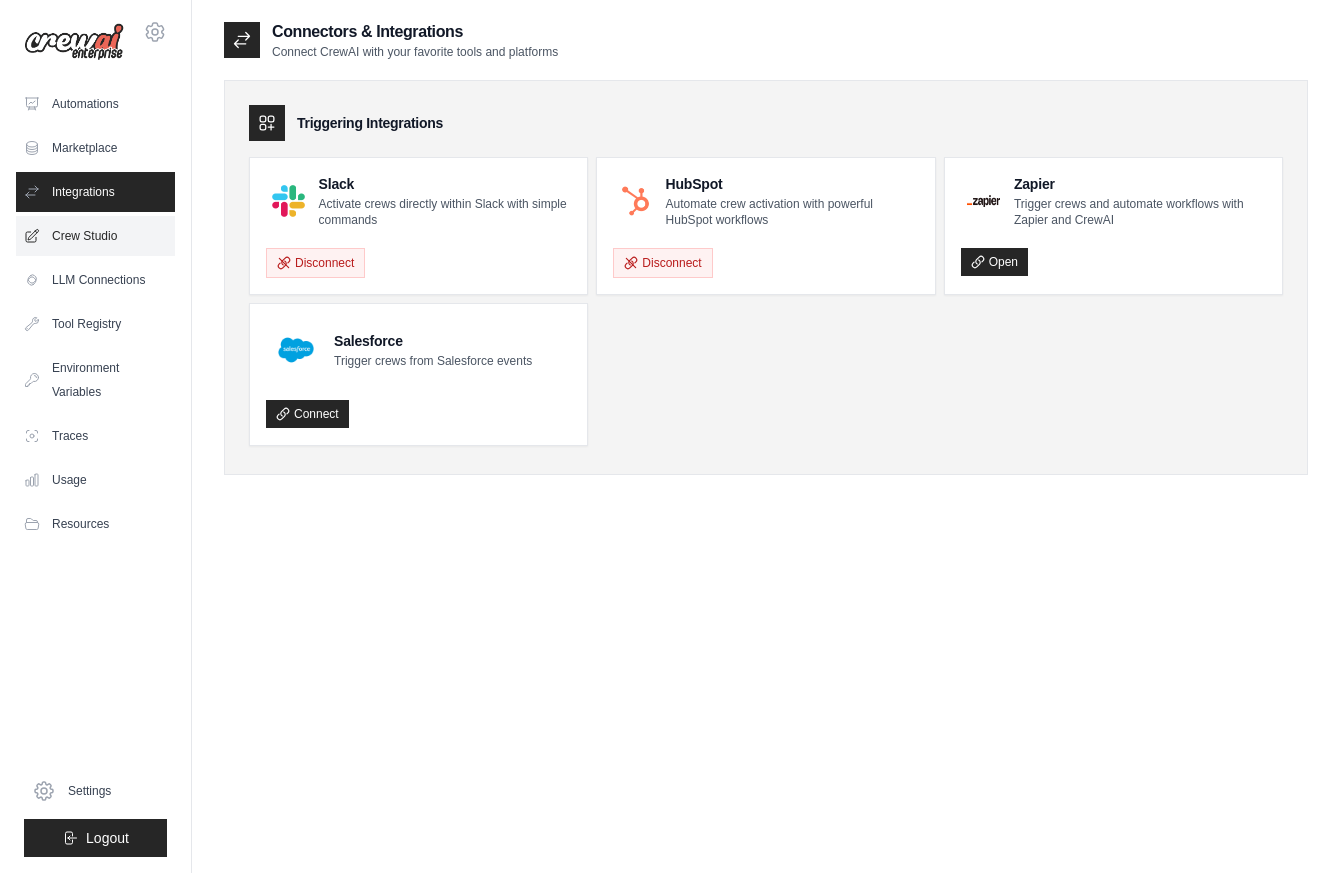click on "Crew Studio" at bounding box center [95, 236] 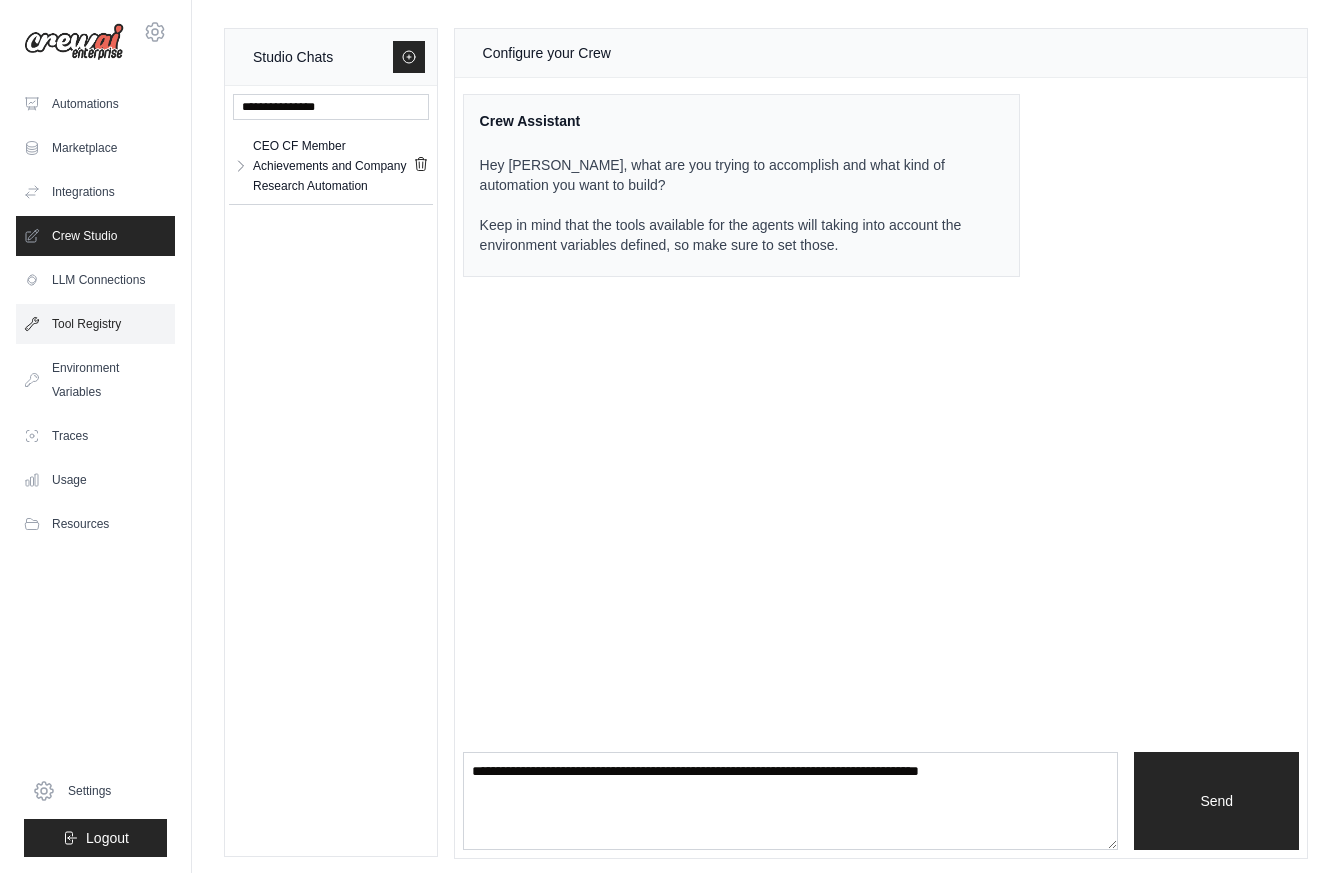 click on "Tool Registry" at bounding box center [95, 324] 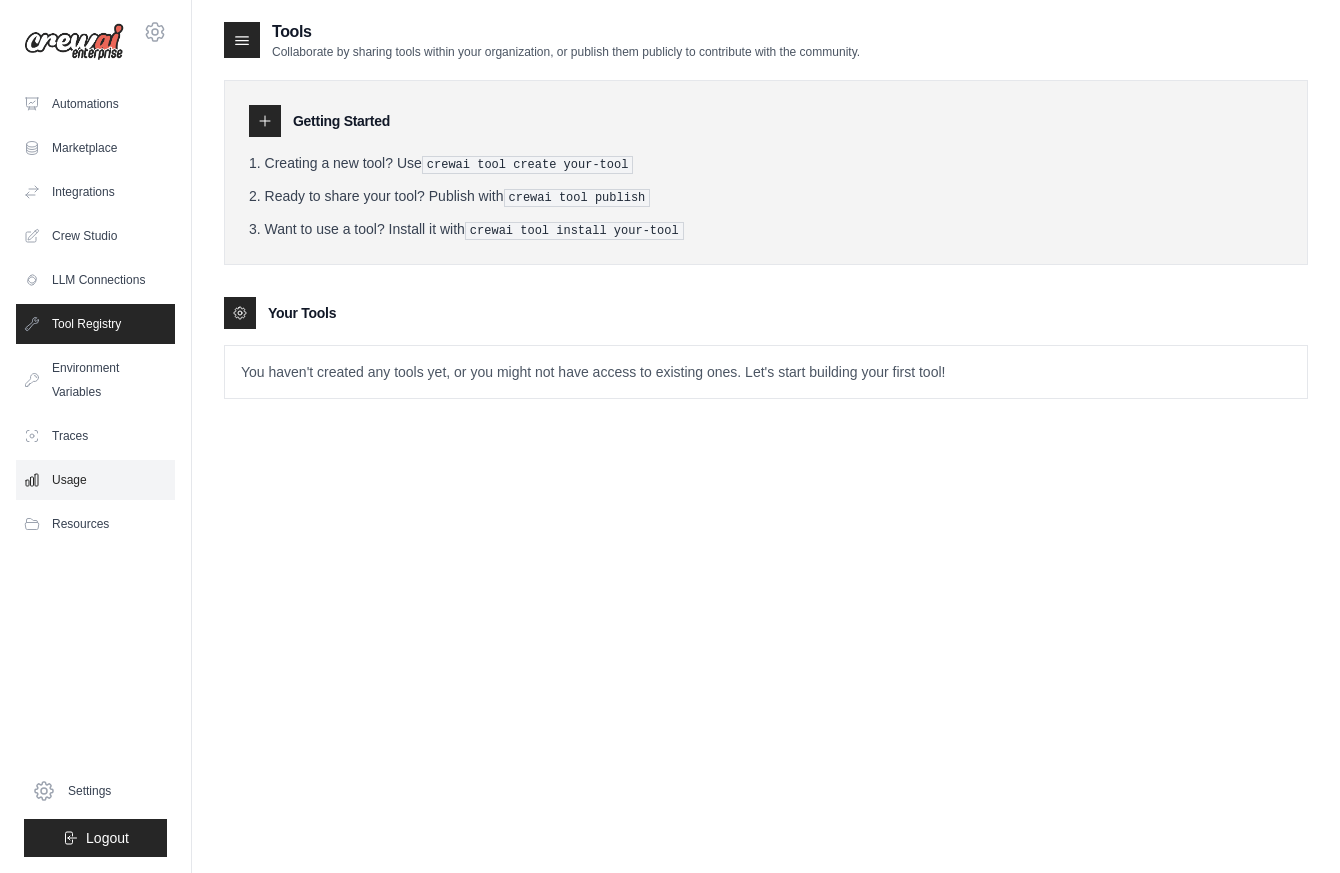 click on "Usage" at bounding box center (95, 480) 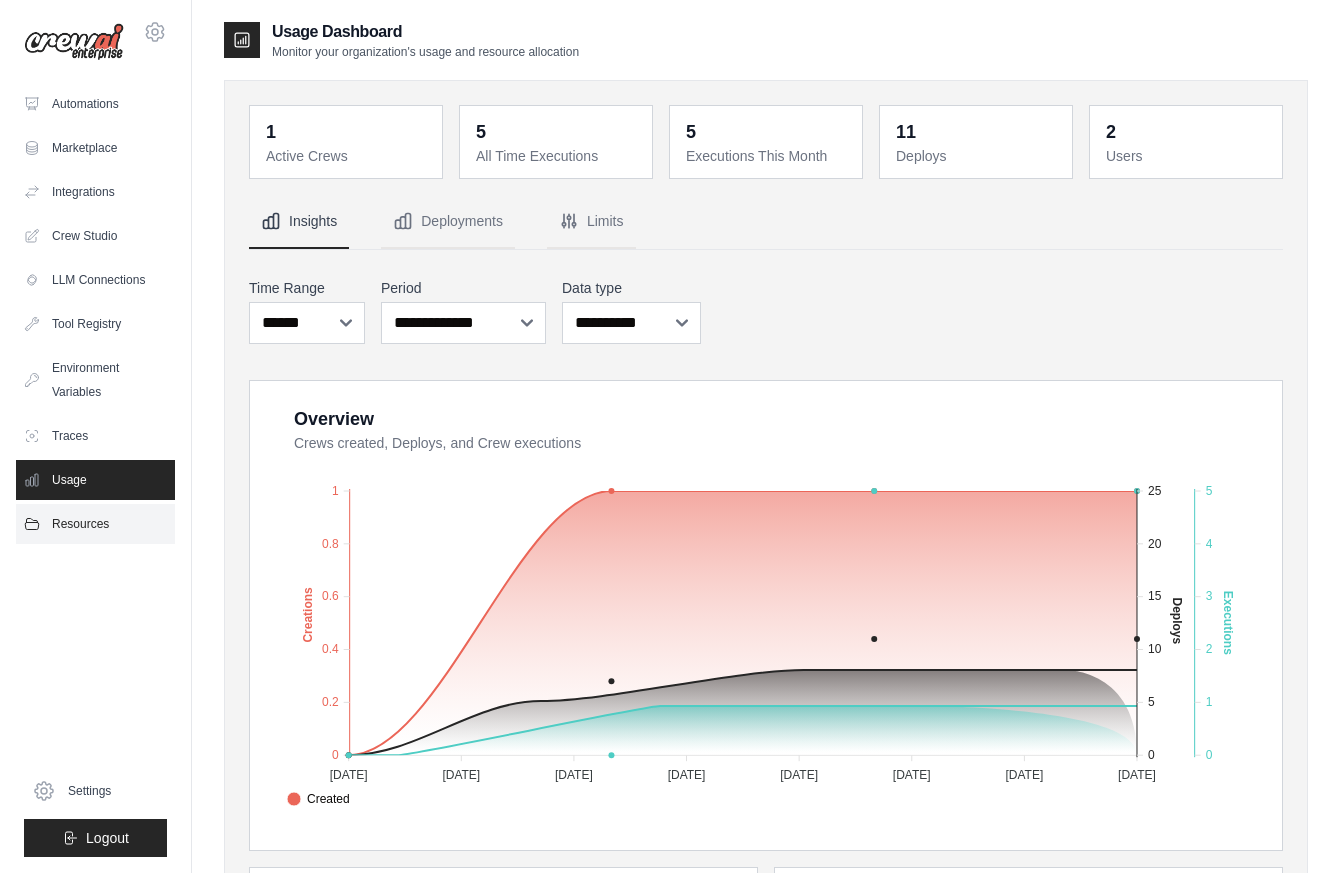 click on "Resources" at bounding box center (95, 524) 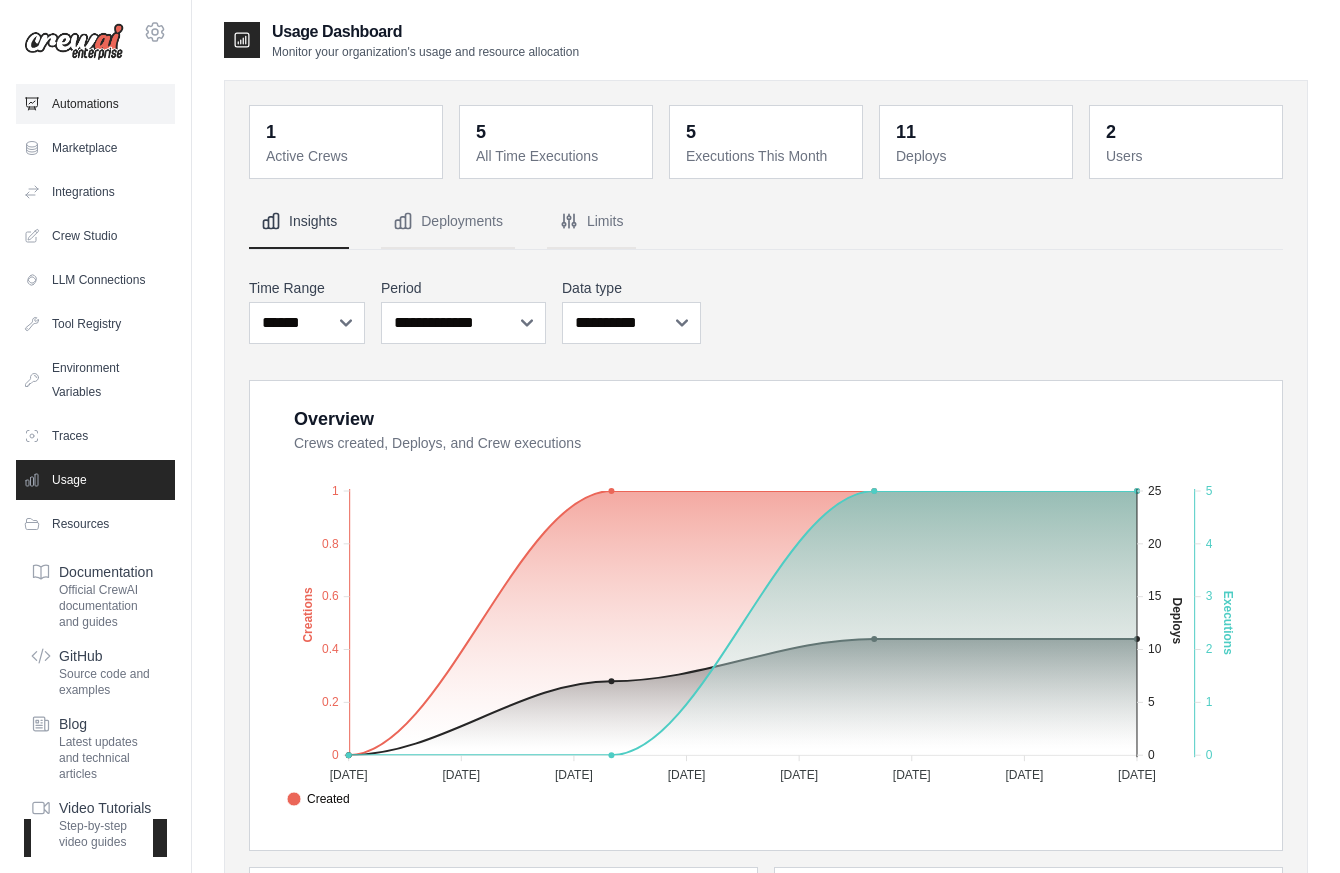 click 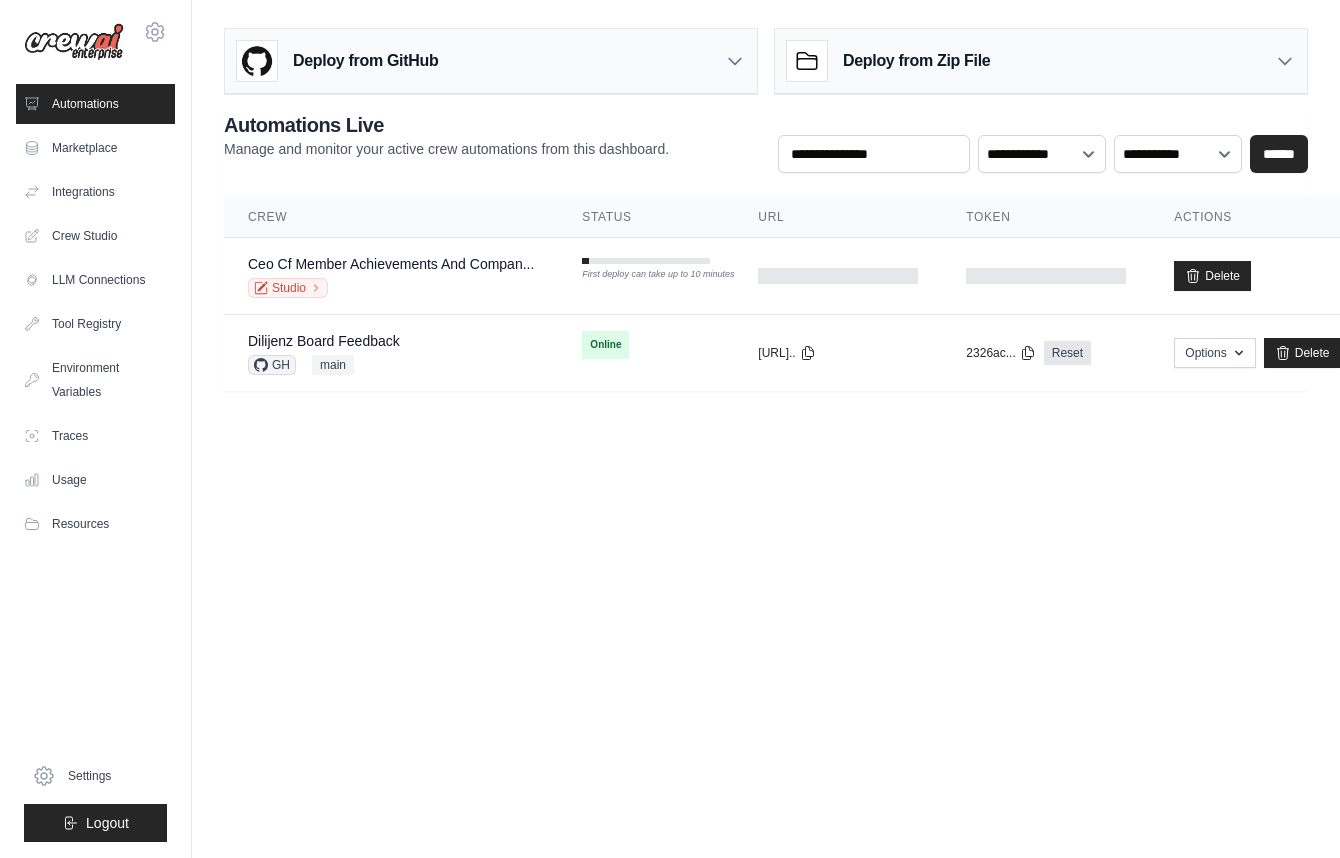 scroll, scrollTop: 0, scrollLeft: 0, axis: both 